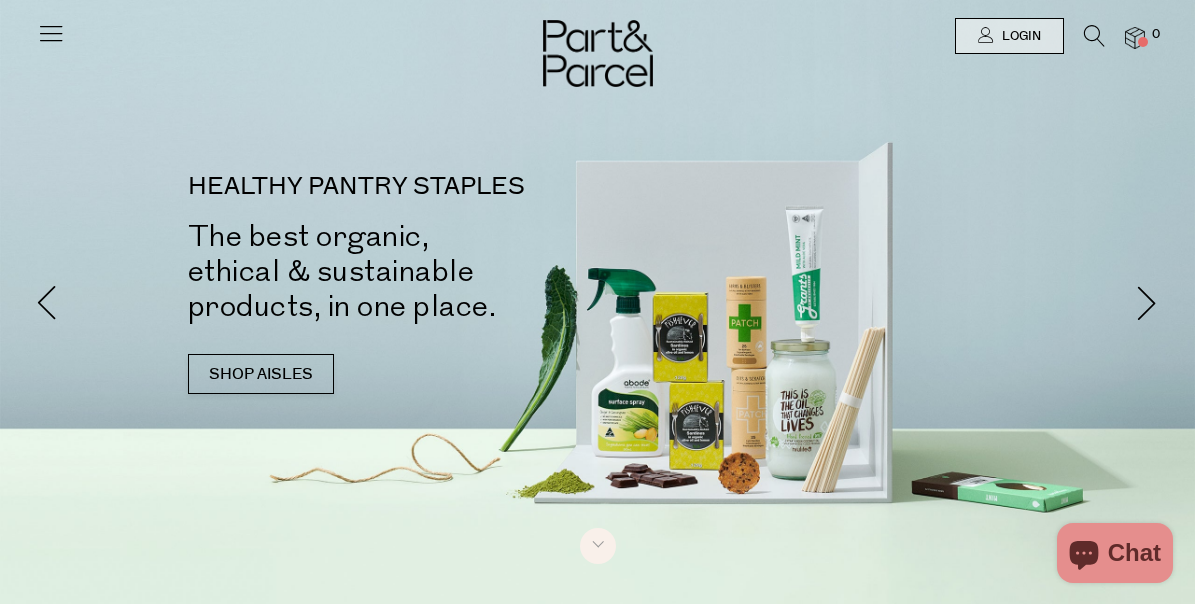 scroll, scrollTop: 0, scrollLeft: 0, axis: both 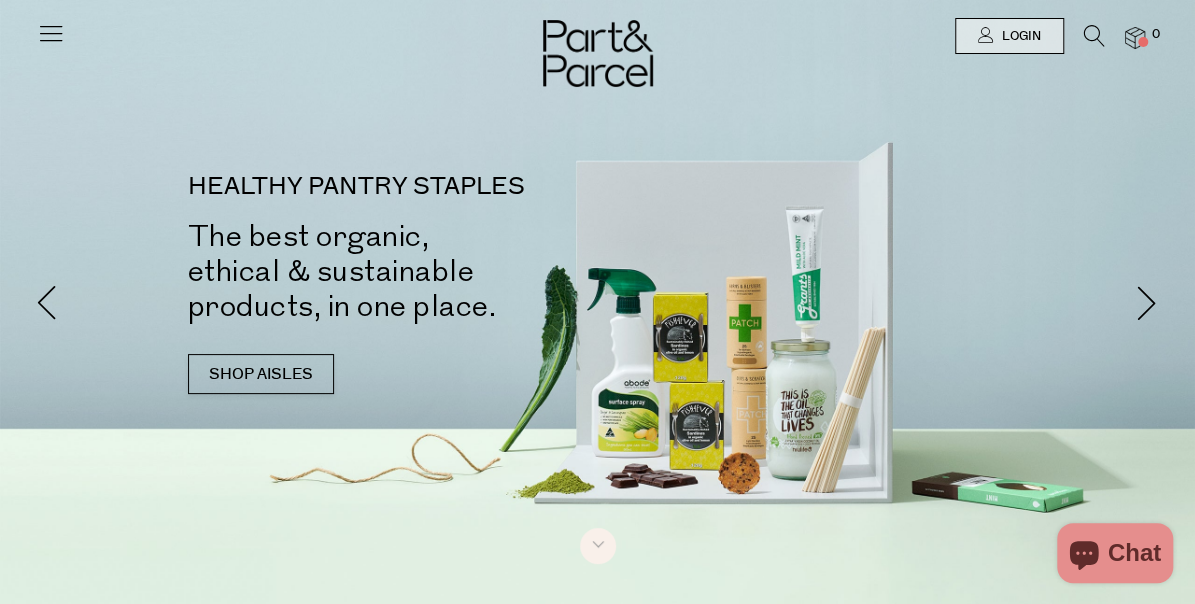 type on "[EMAIL_ADDRESS][DOMAIN_NAME]" 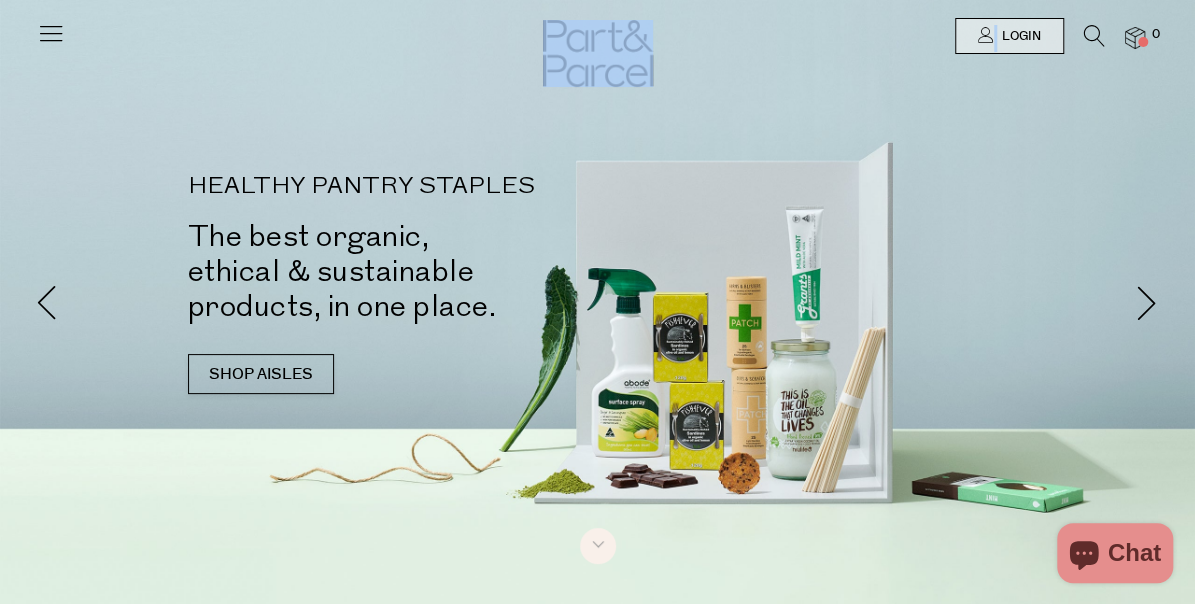 click at bounding box center (597, 36) 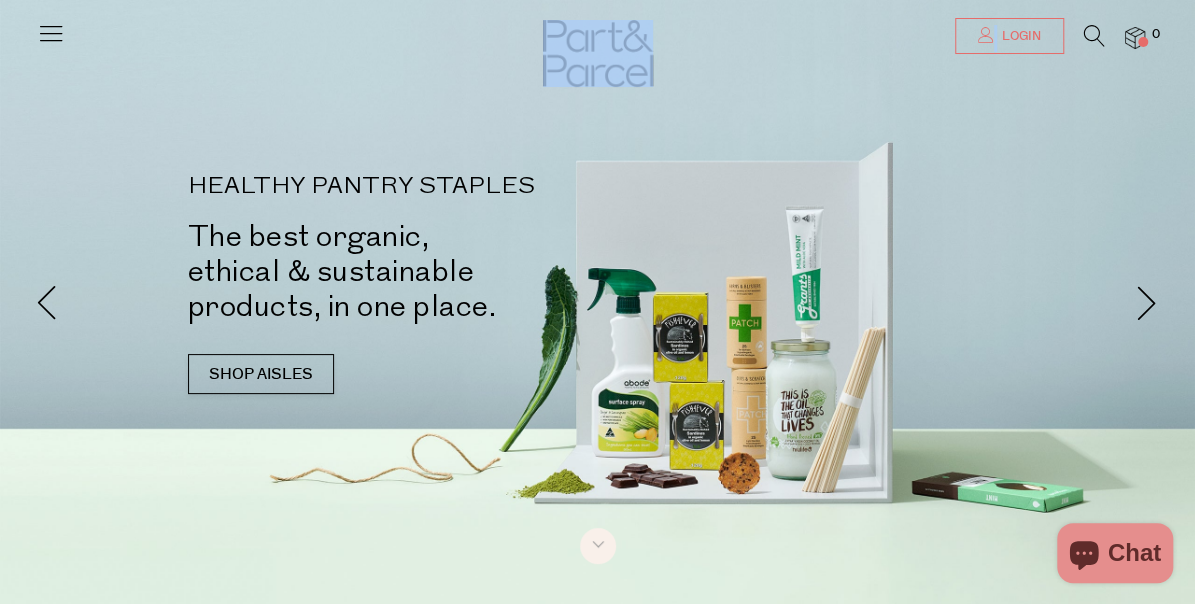 click on "Login" at bounding box center [1009, 36] 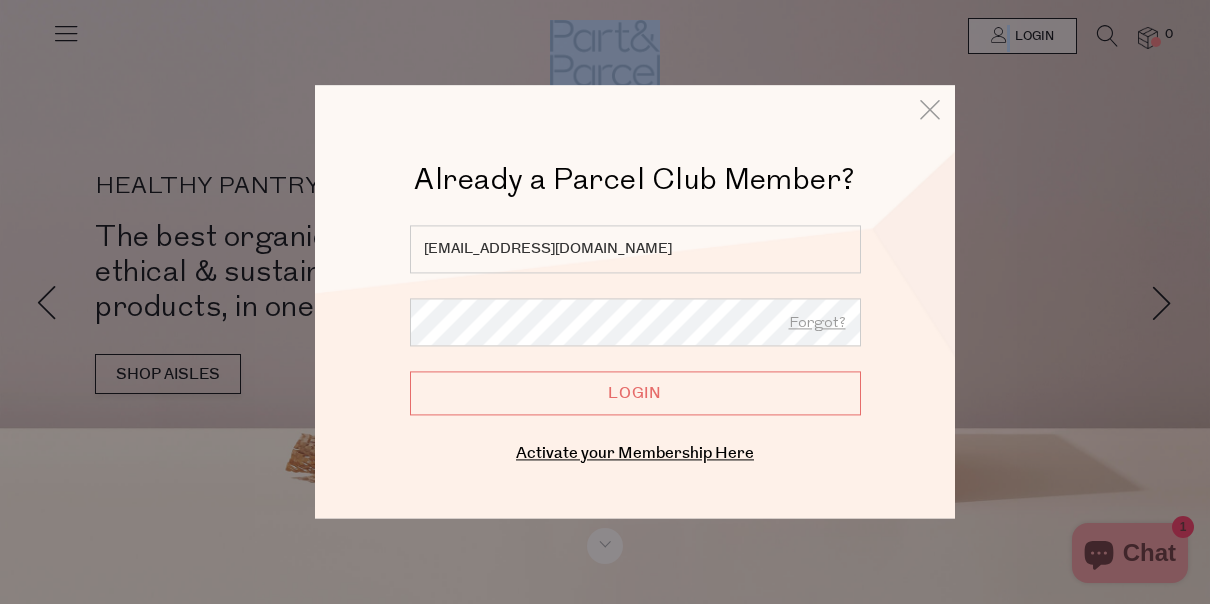 click on "Login" at bounding box center [635, 393] 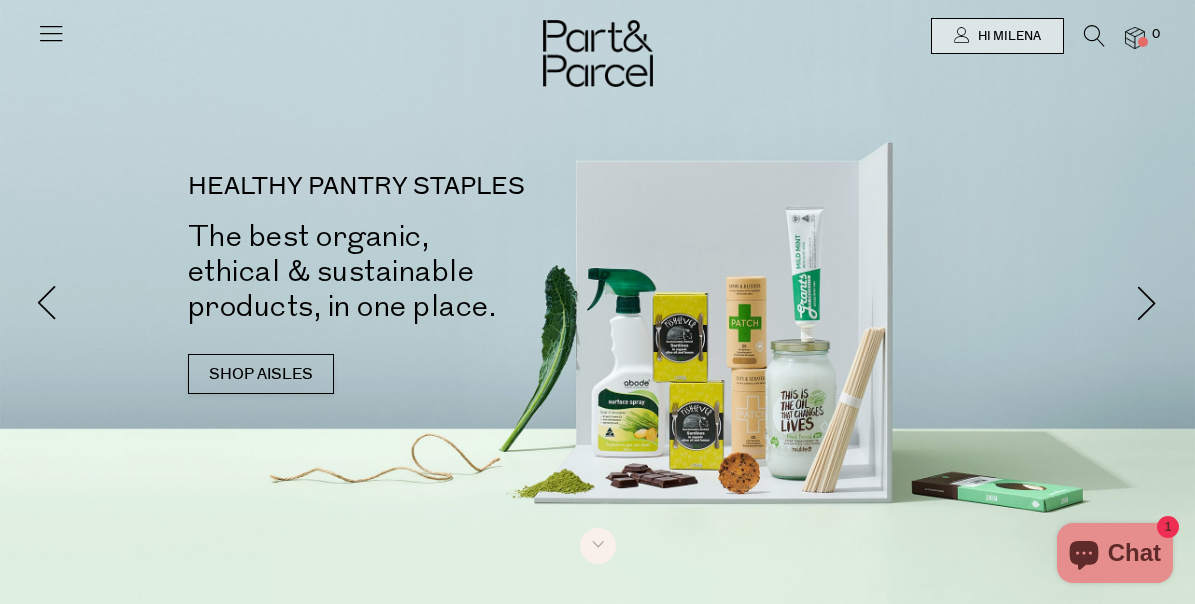 scroll, scrollTop: 0, scrollLeft: 0, axis: both 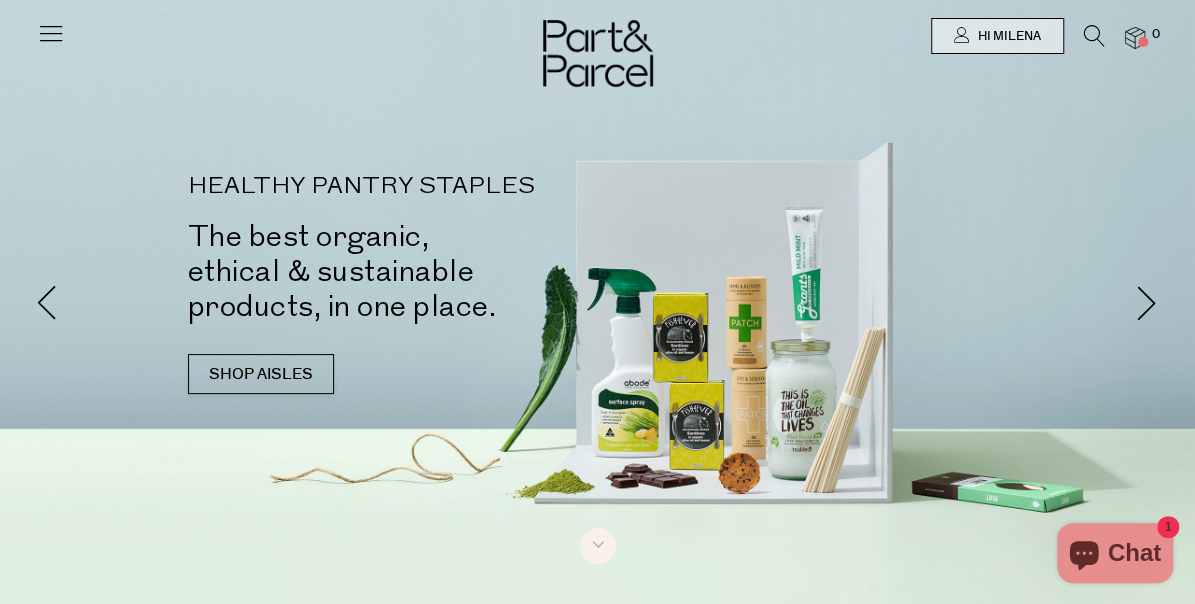 click at bounding box center [1094, 36] 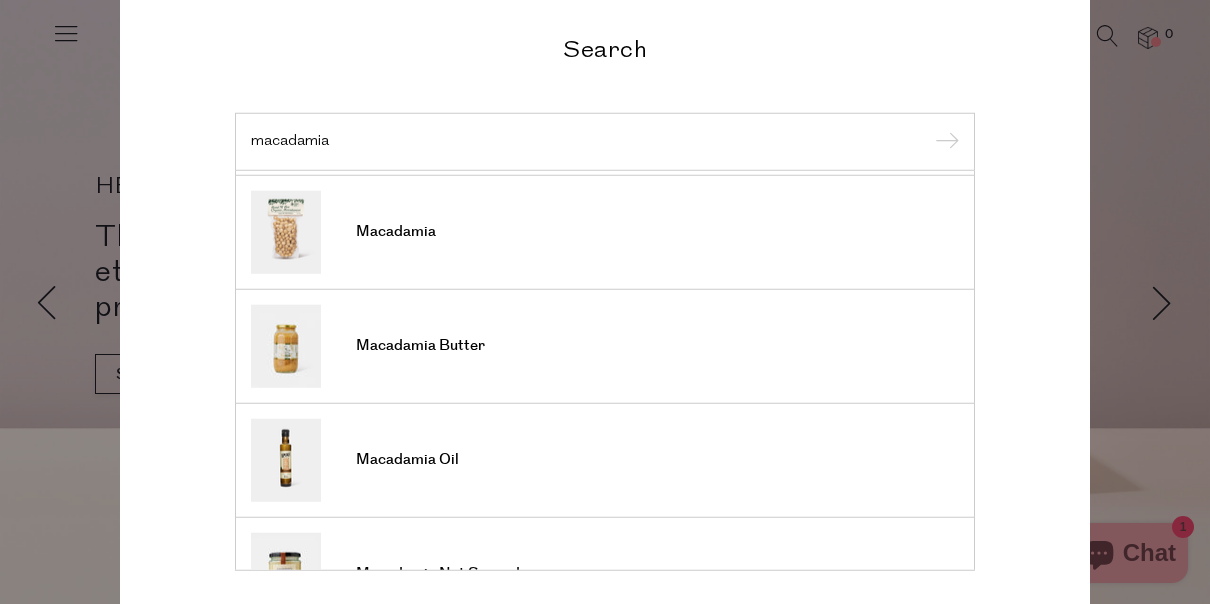 scroll, scrollTop: 0, scrollLeft: 0, axis: both 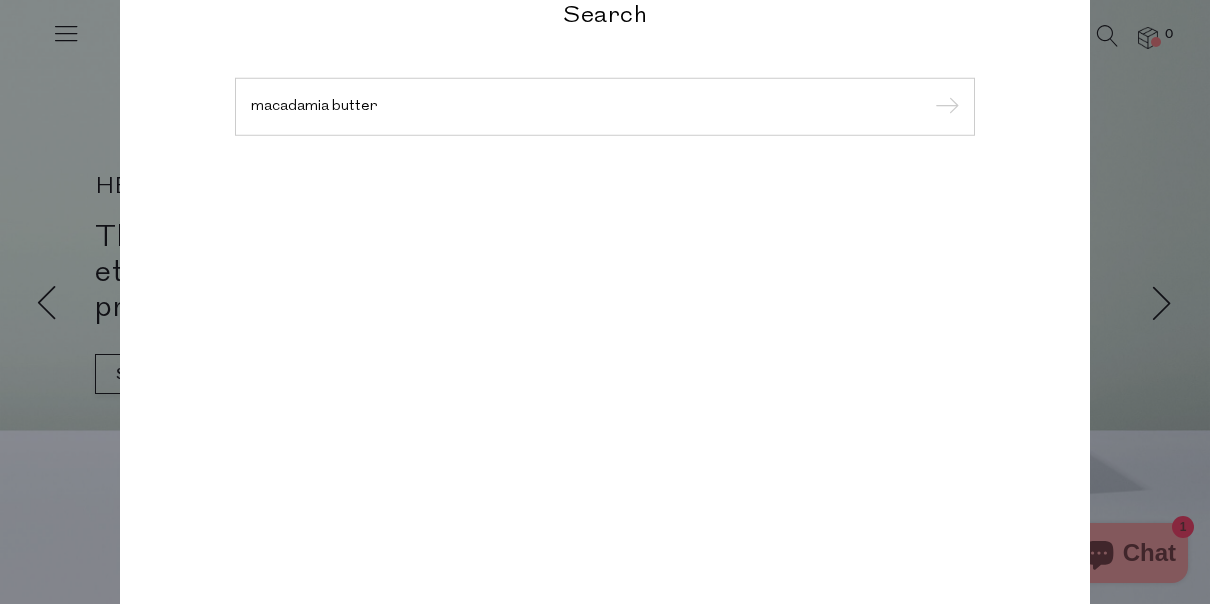 type on "macadamia butter" 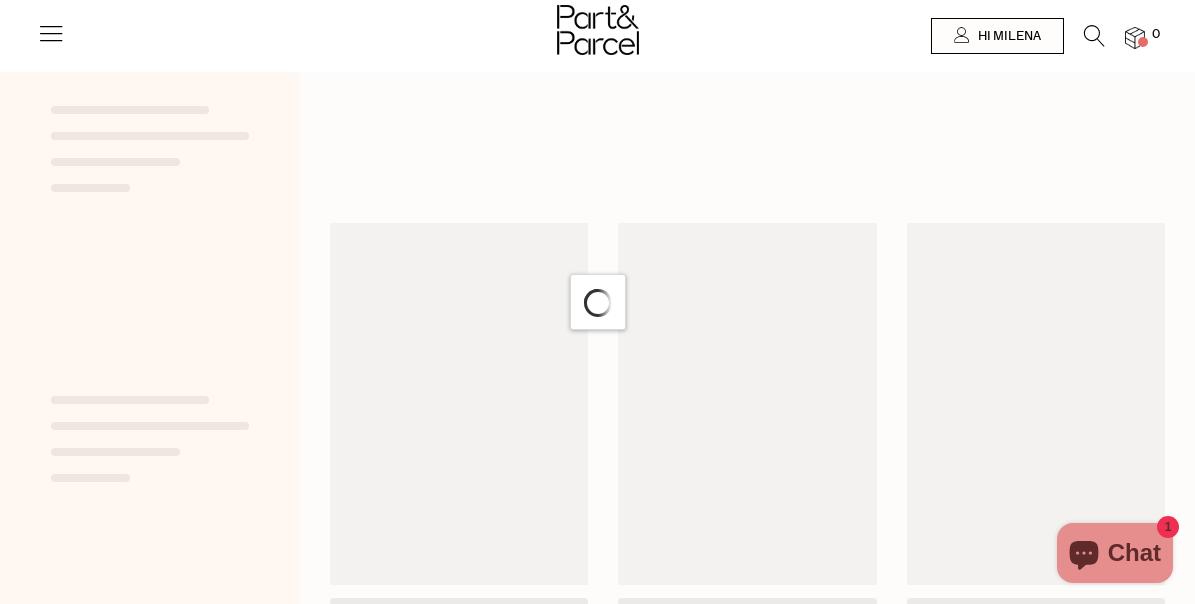 scroll, scrollTop: 0, scrollLeft: 0, axis: both 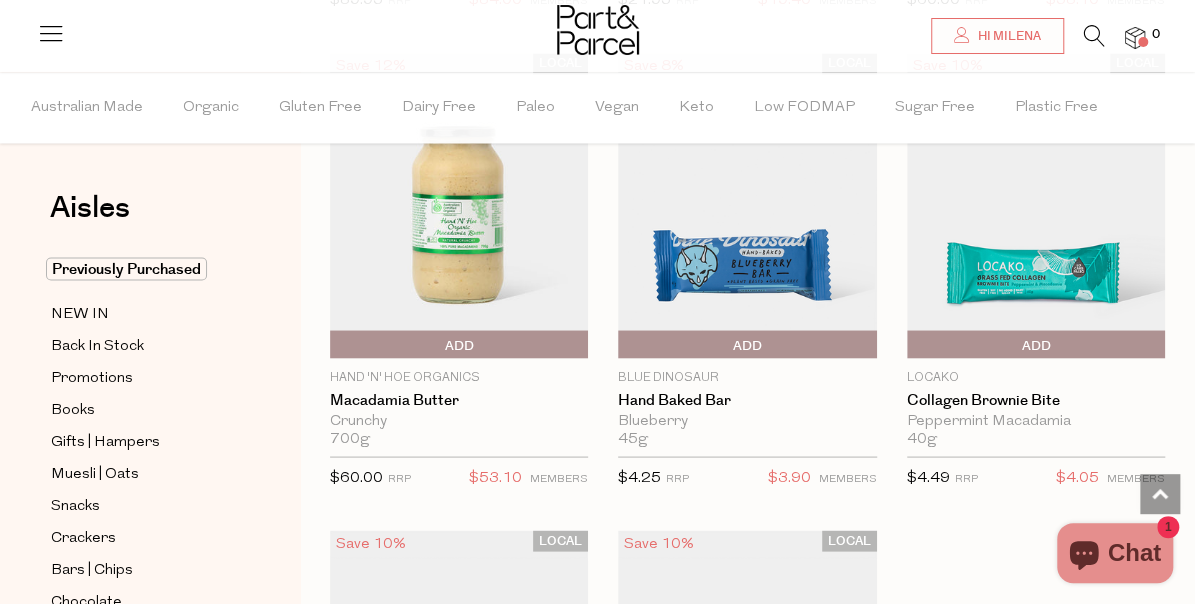 click on "Add To Parcel" at bounding box center [459, 345] 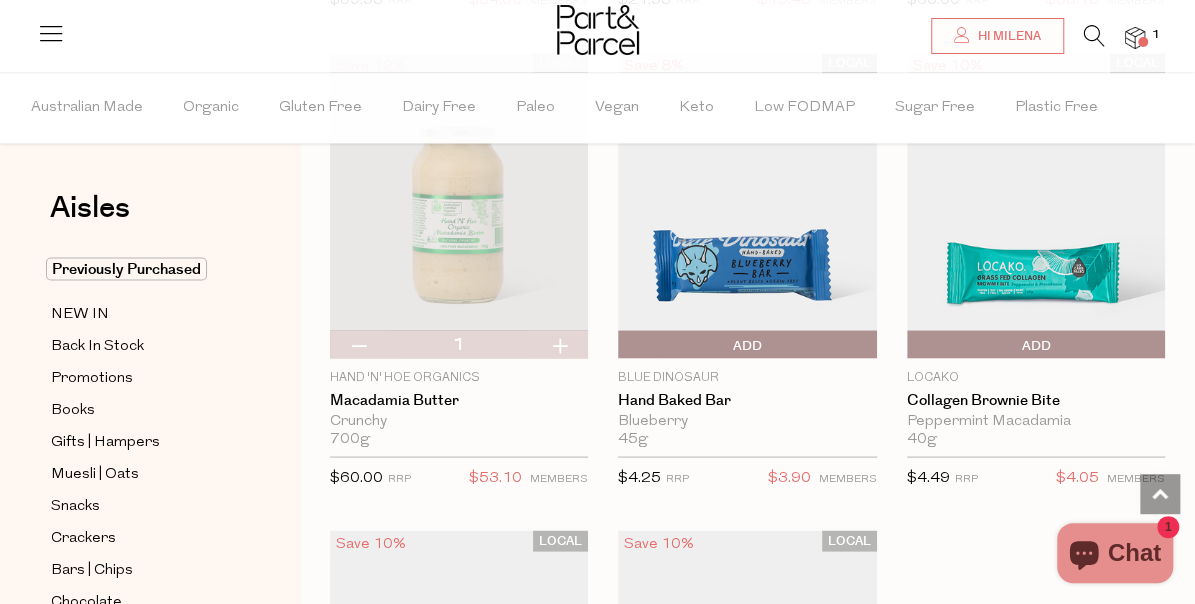 click at bounding box center [559, 344] 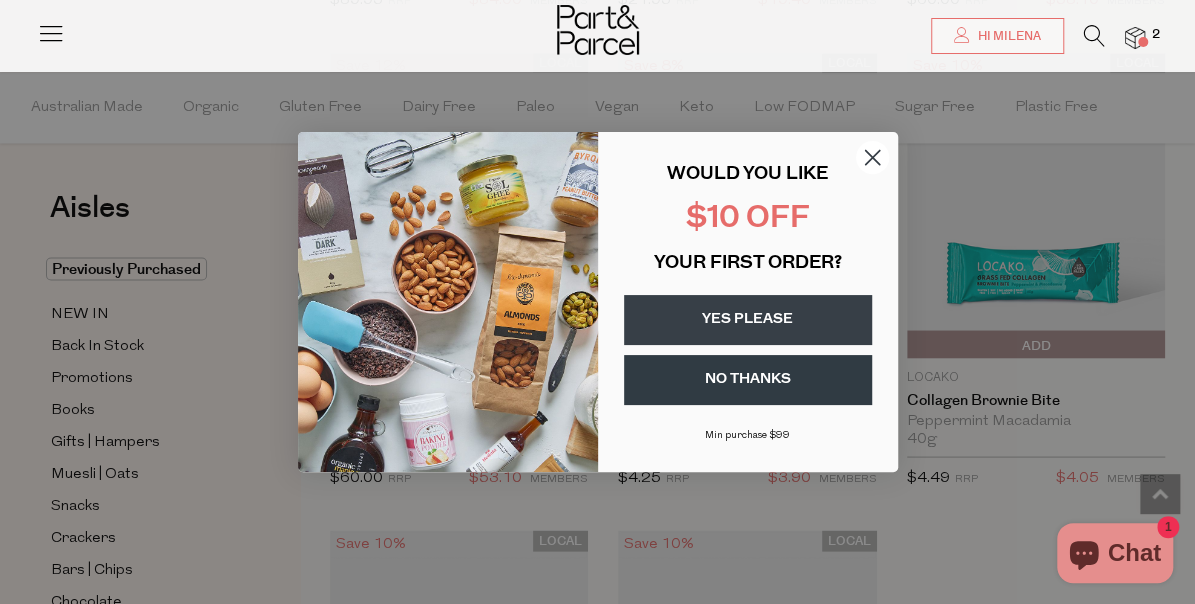 click 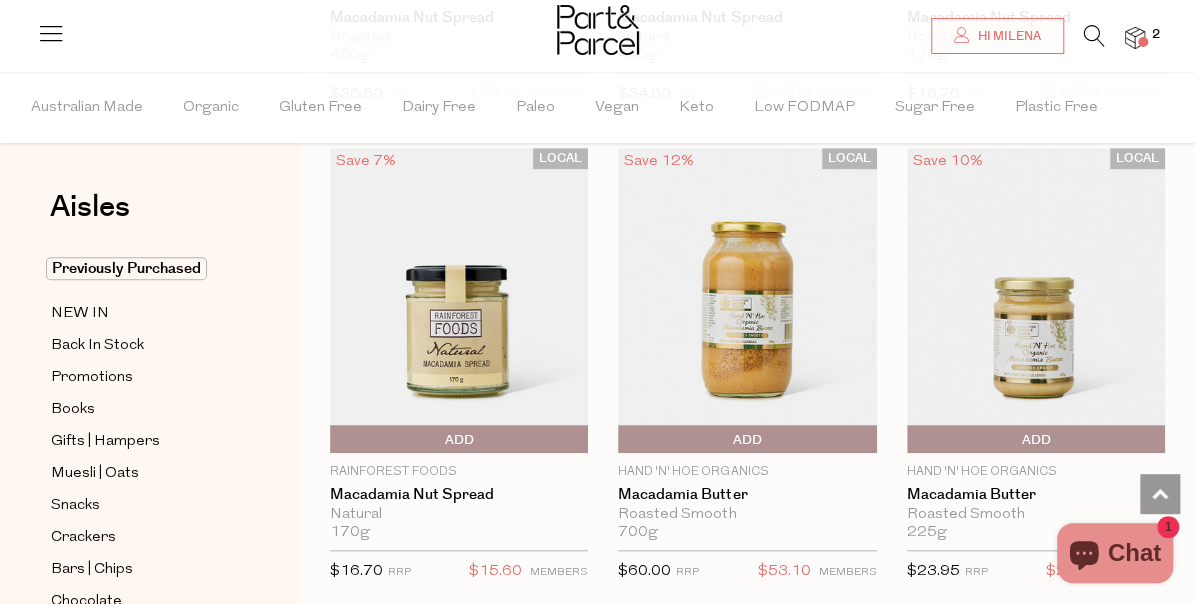 scroll, scrollTop: 600, scrollLeft: 0, axis: vertical 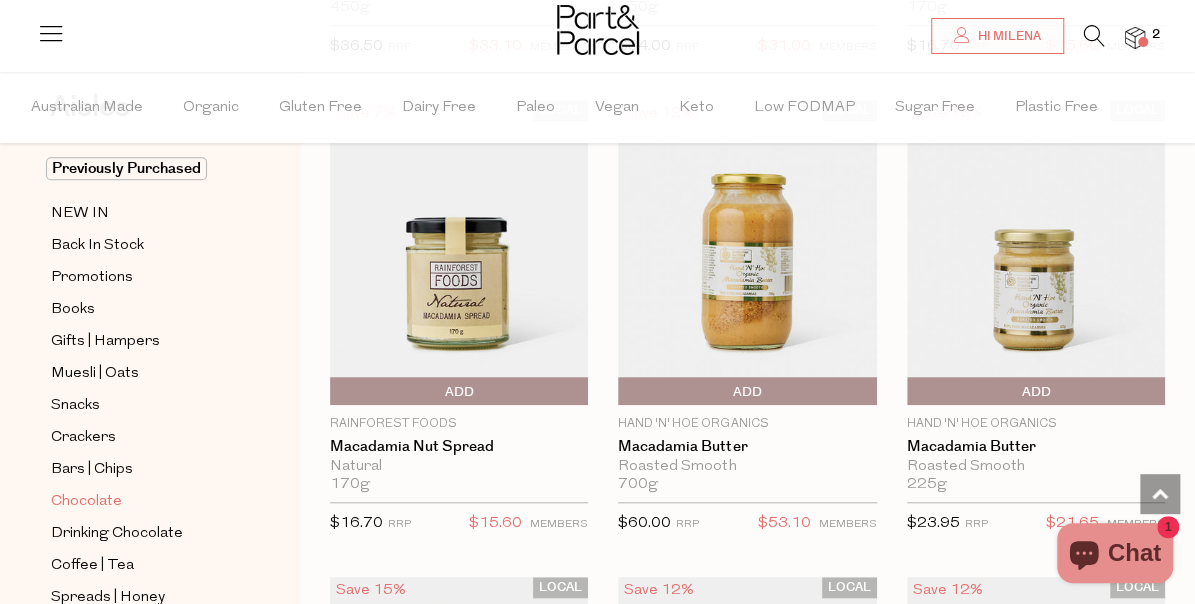 click on "Chocolate" at bounding box center (86, 502) 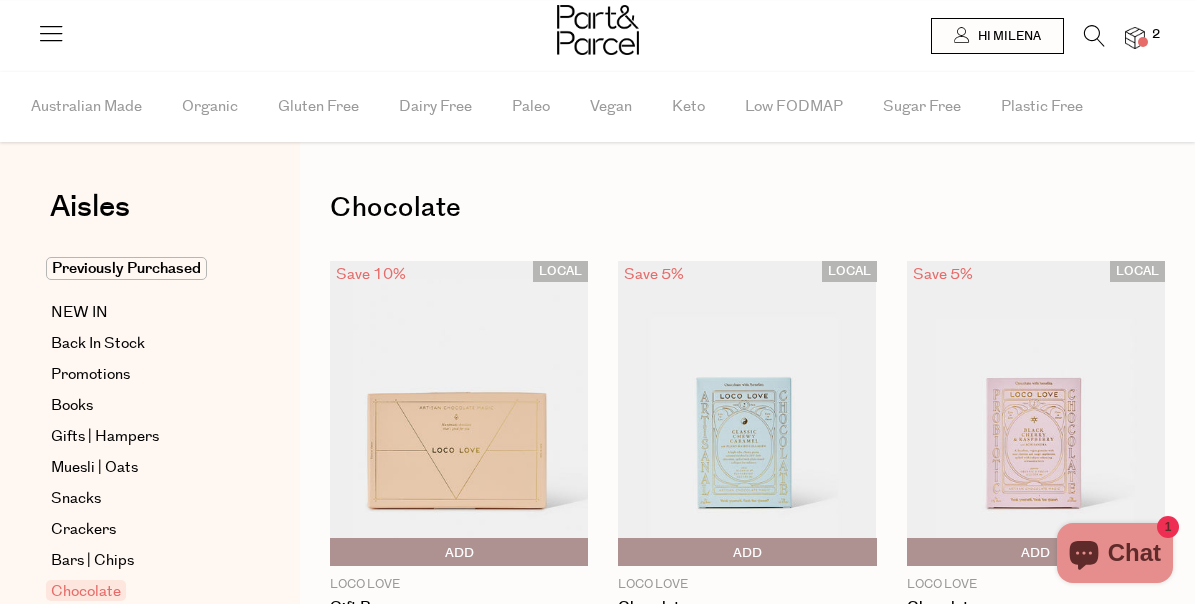 scroll, scrollTop: 0, scrollLeft: 0, axis: both 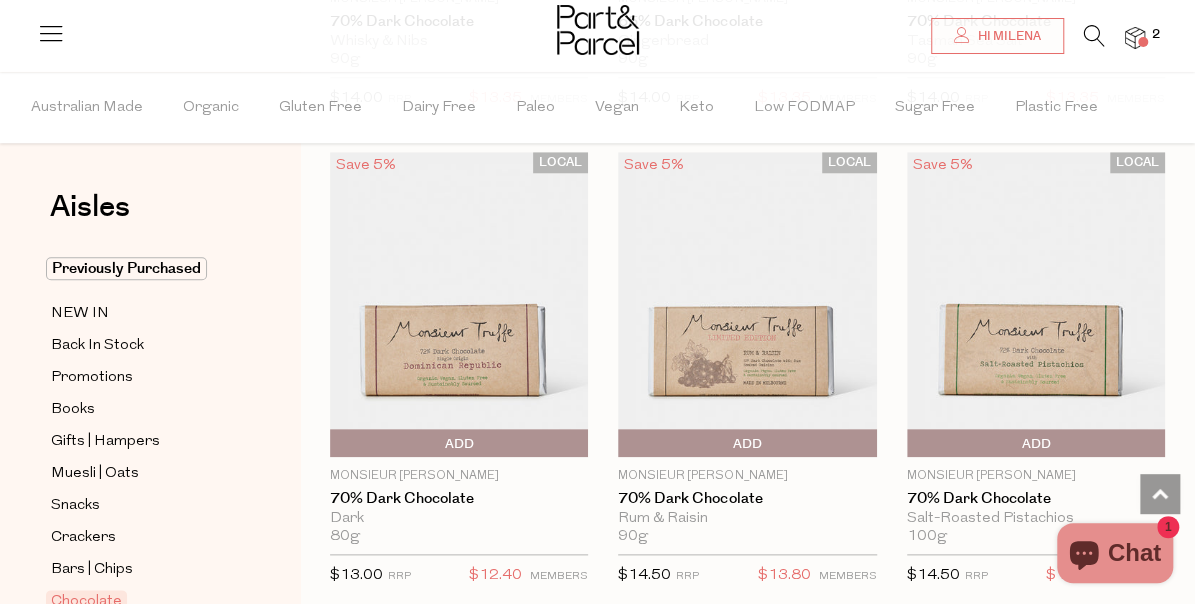 click at bounding box center (459, 304) 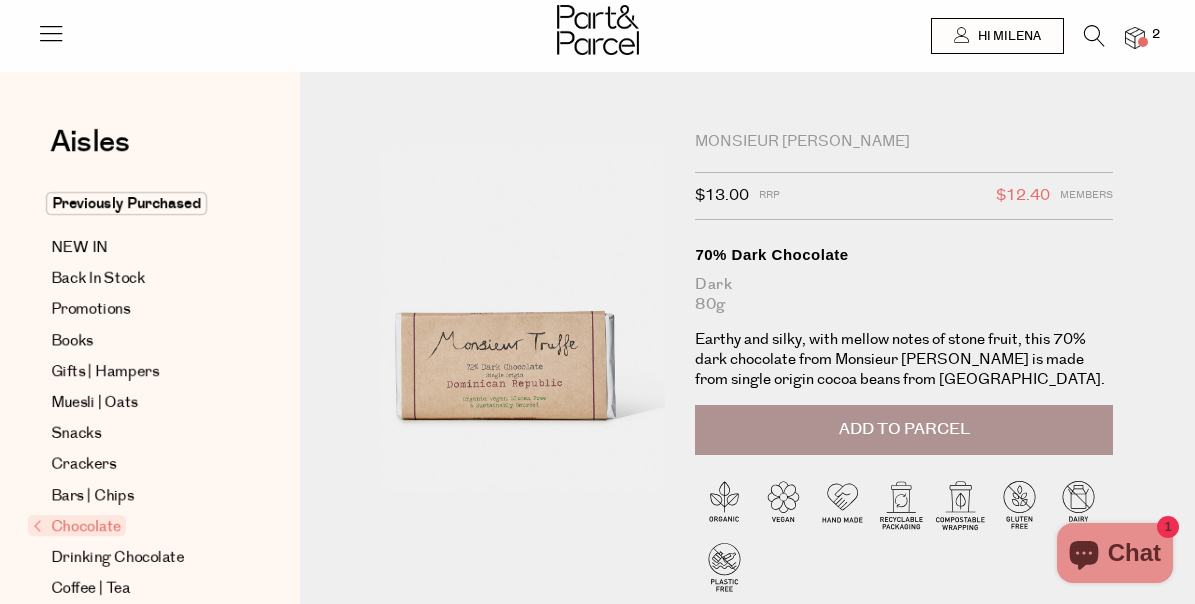 scroll, scrollTop: 0, scrollLeft: 0, axis: both 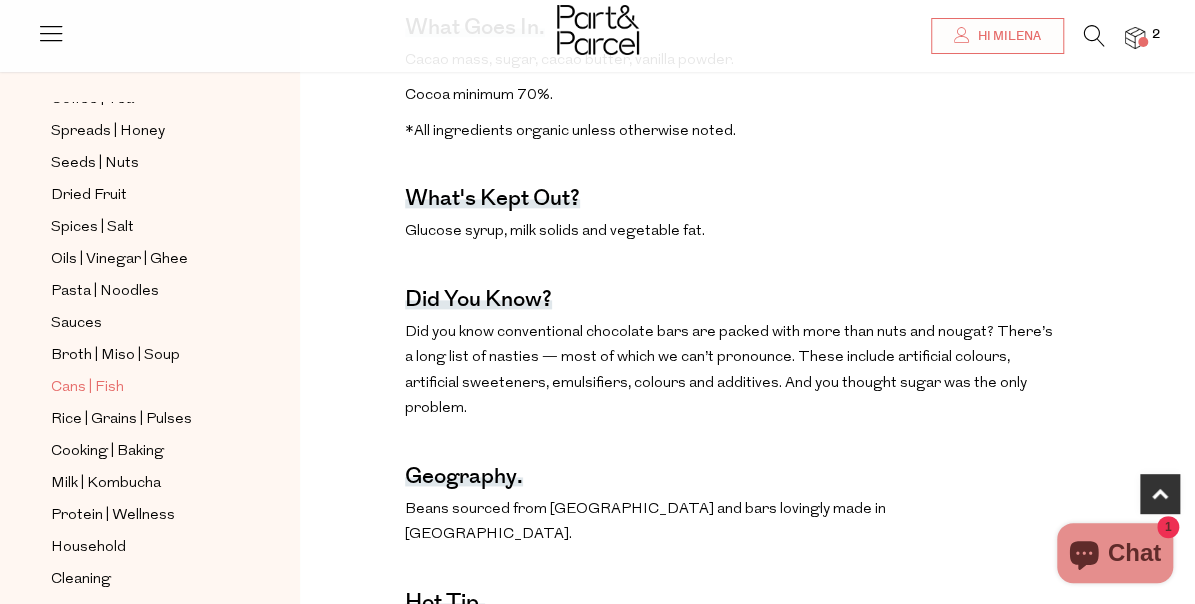 click on "Cans | Fish" at bounding box center [87, 388] 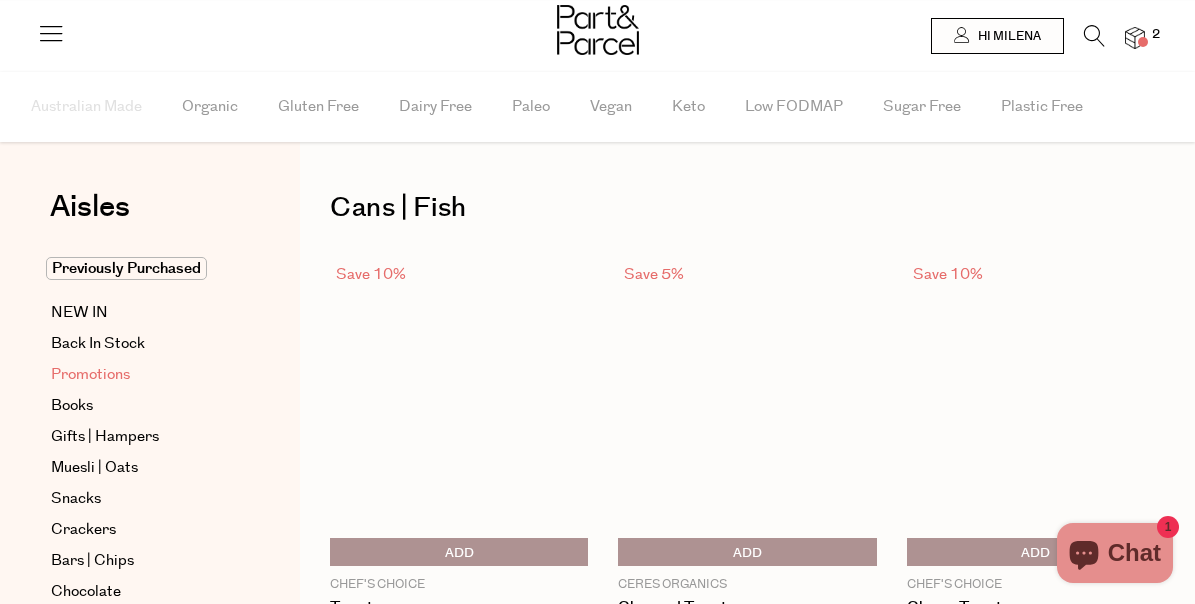 scroll, scrollTop: 0, scrollLeft: 0, axis: both 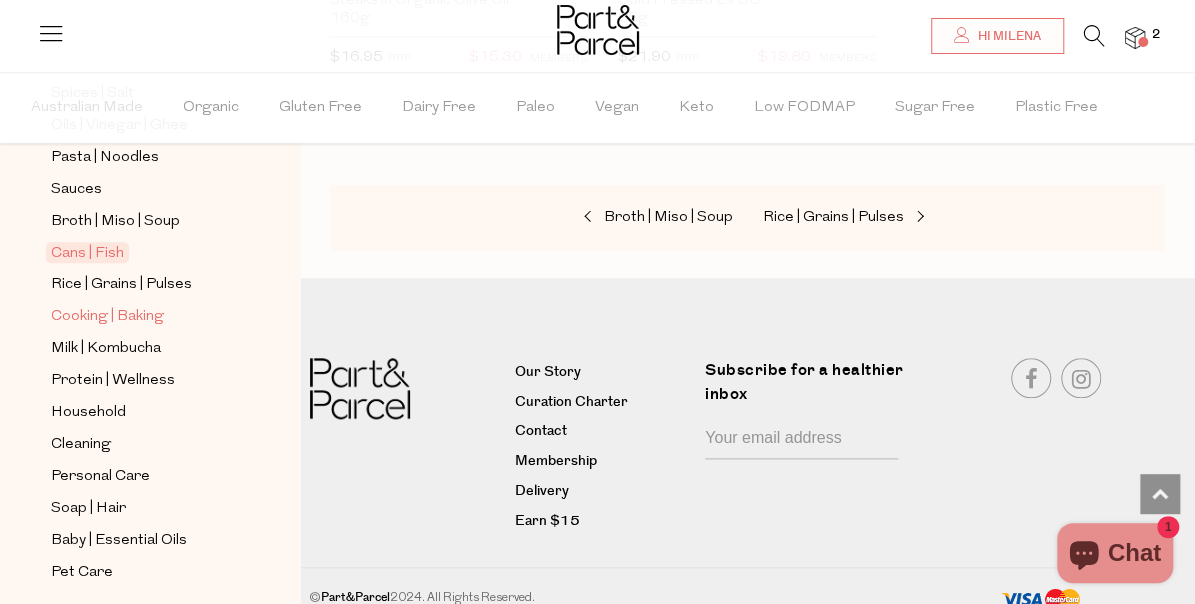 click on "Cooking | Baking" at bounding box center [107, 317] 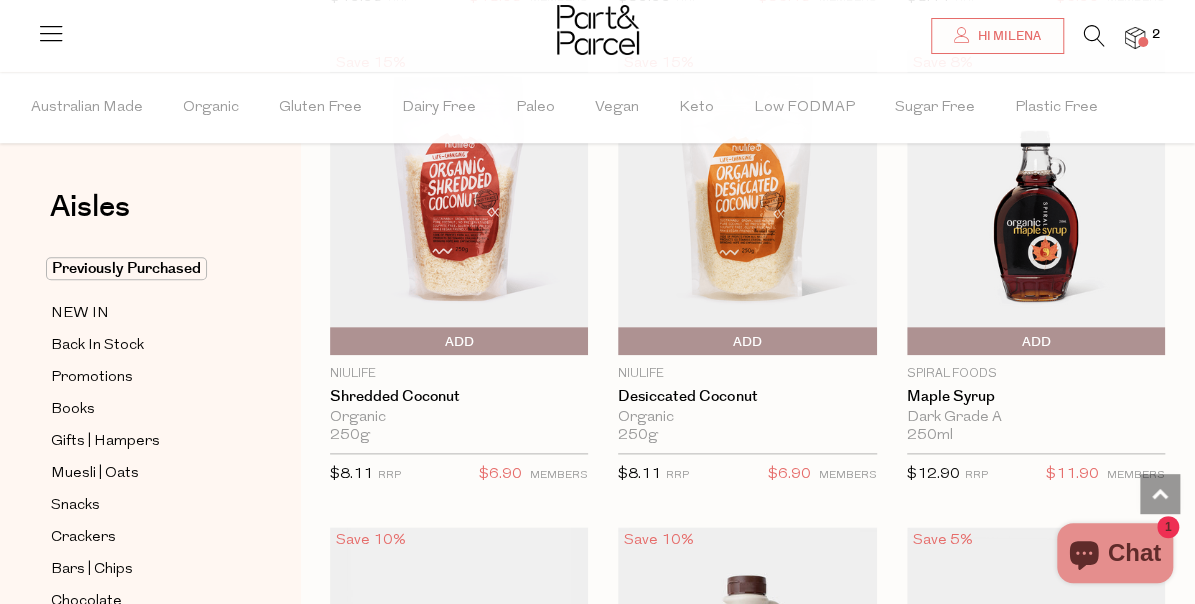 scroll, scrollTop: 4500, scrollLeft: 0, axis: vertical 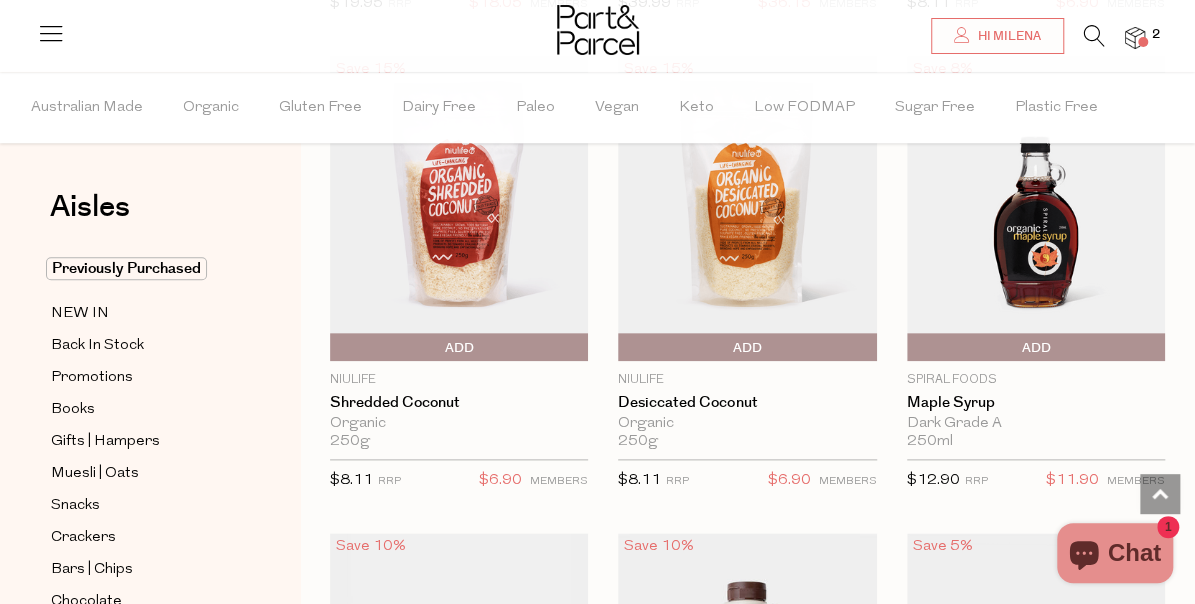 click on "Add To Parcel" at bounding box center [912, 348] 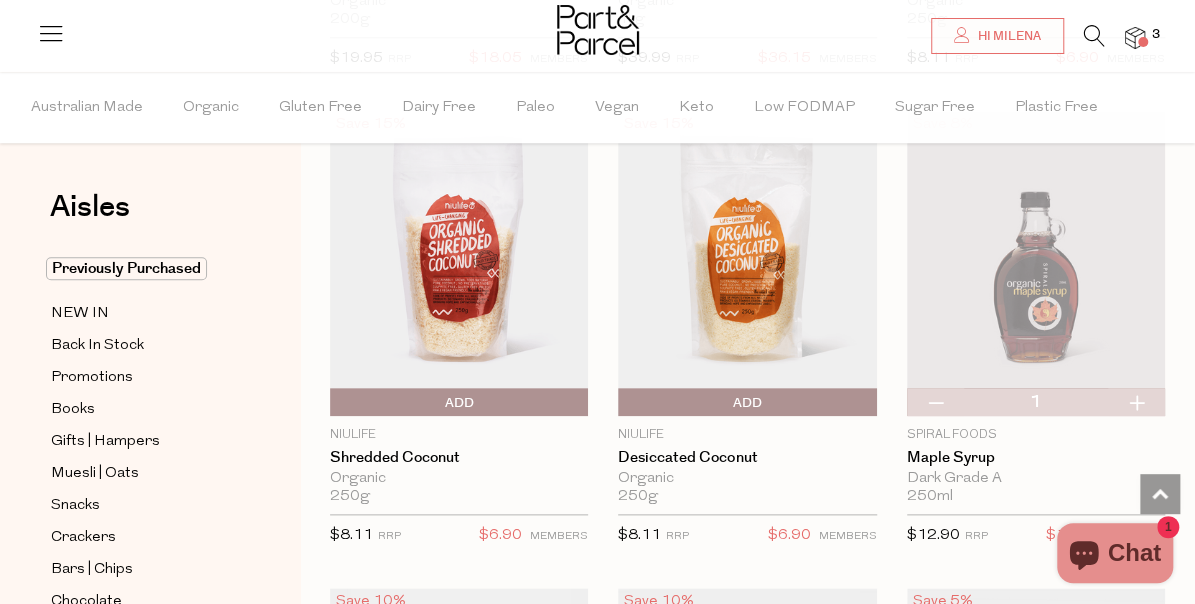 scroll, scrollTop: 4400, scrollLeft: 0, axis: vertical 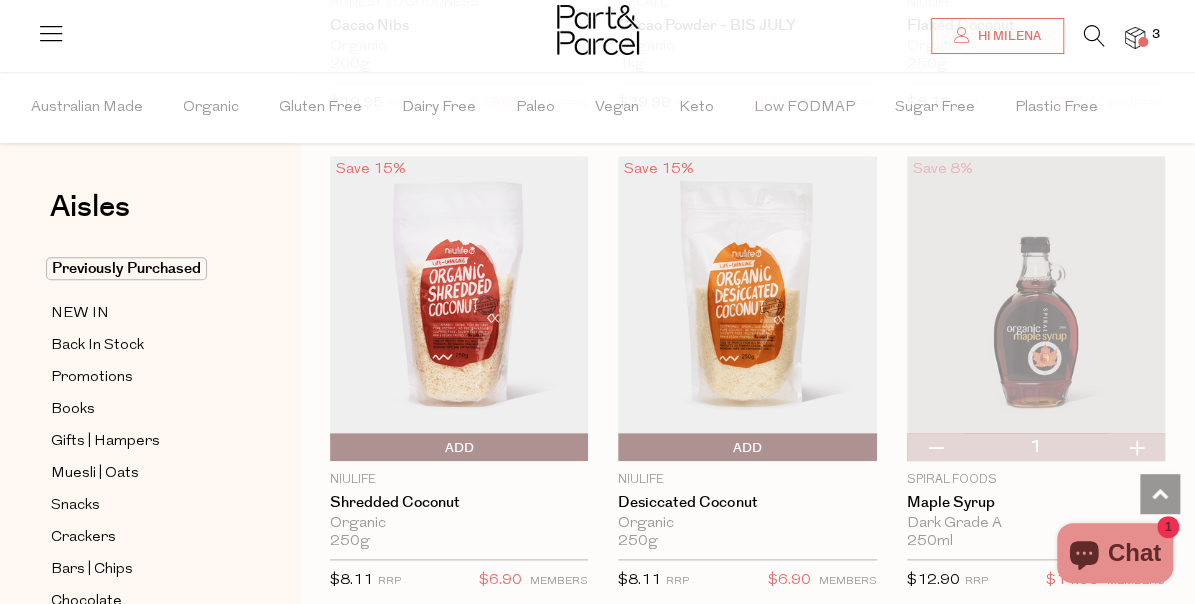click at bounding box center [1136, 447] 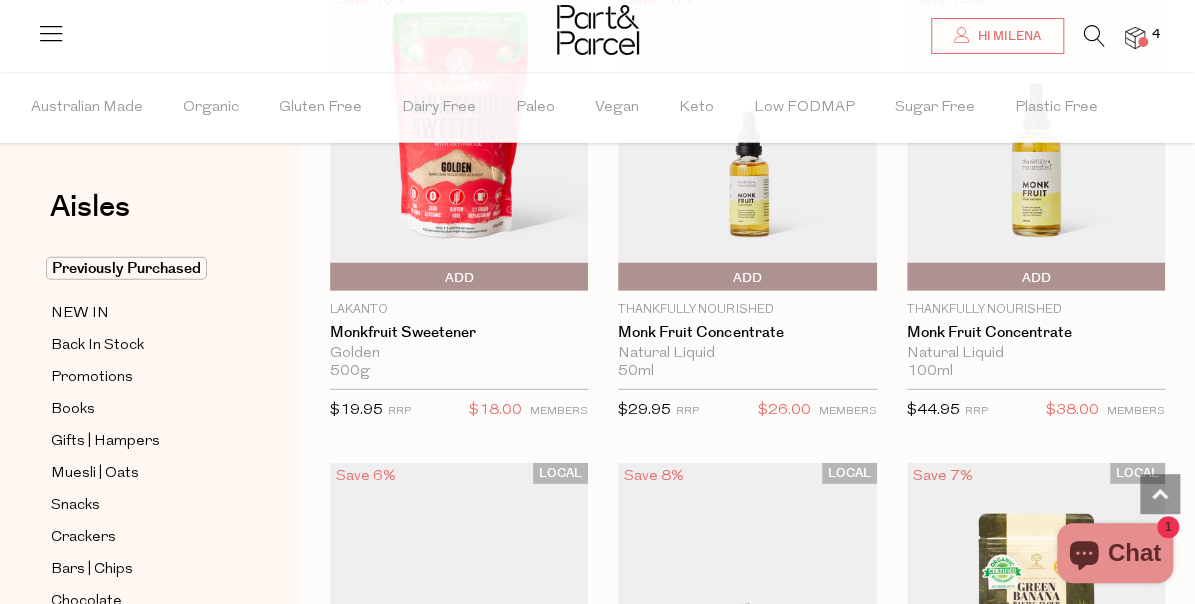 scroll, scrollTop: 5900, scrollLeft: 0, axis: vertical 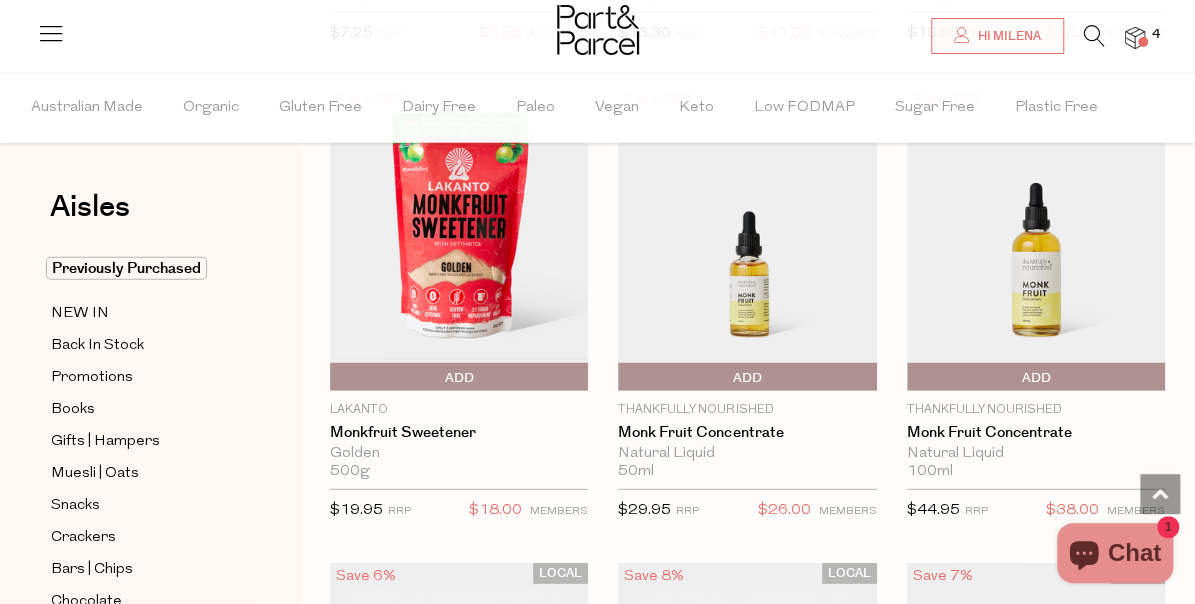 click on "Add To Parcel" at bounding box center [747, 378] 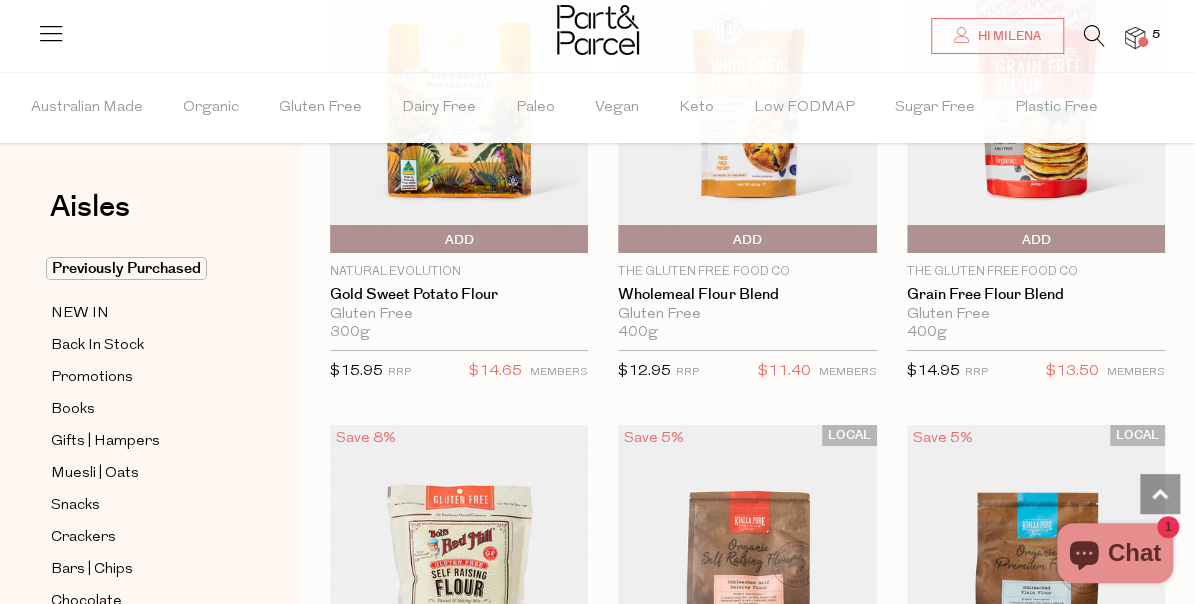 scroll, scrollTop: 7100, scrollLeft: 0, axis: vertical 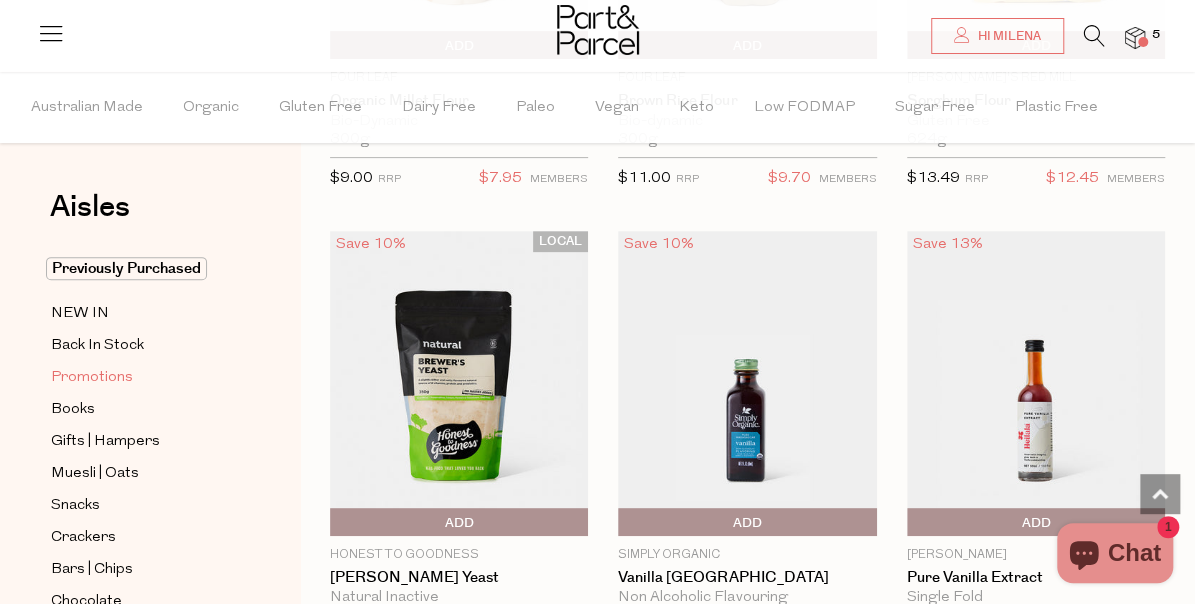 click on "Promotions" at bounding box center (92, 378) 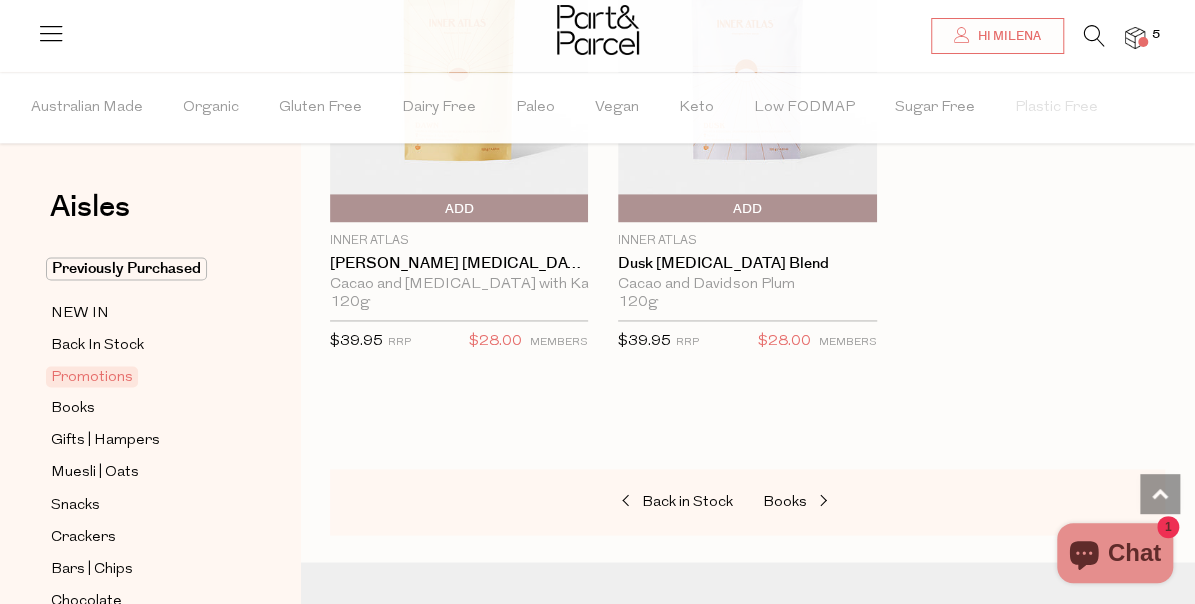scroll, scrollTop: 1592, scrollLeft: 0, axis: vertical 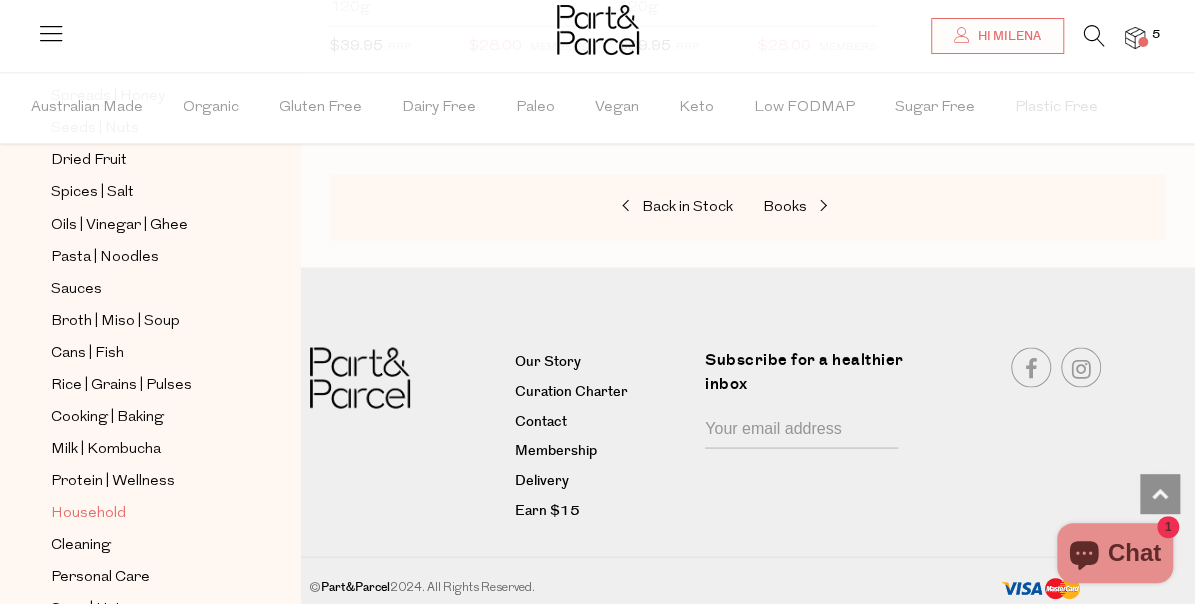 click on "Household" at bounding box center (88, 513) 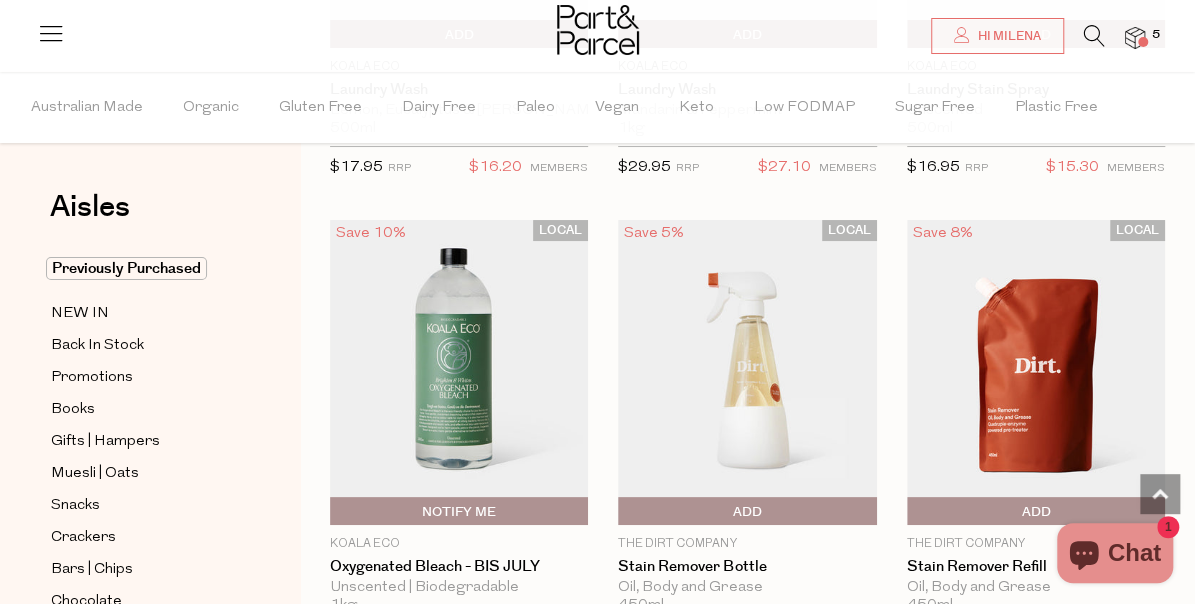 scroll, scrollTop: 7300, scrollLeft: 0, axis: vertical 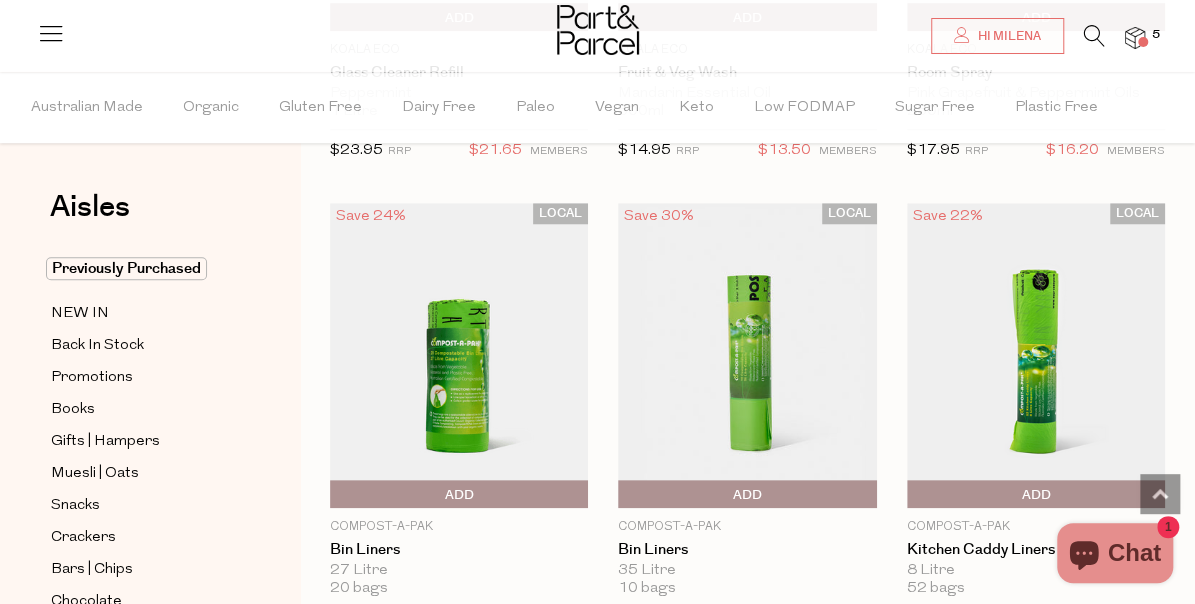 drag, startPoint x: 743, startPoint y: 371, endPoint x: 600, endPoint y: 277, distance: 171.1286 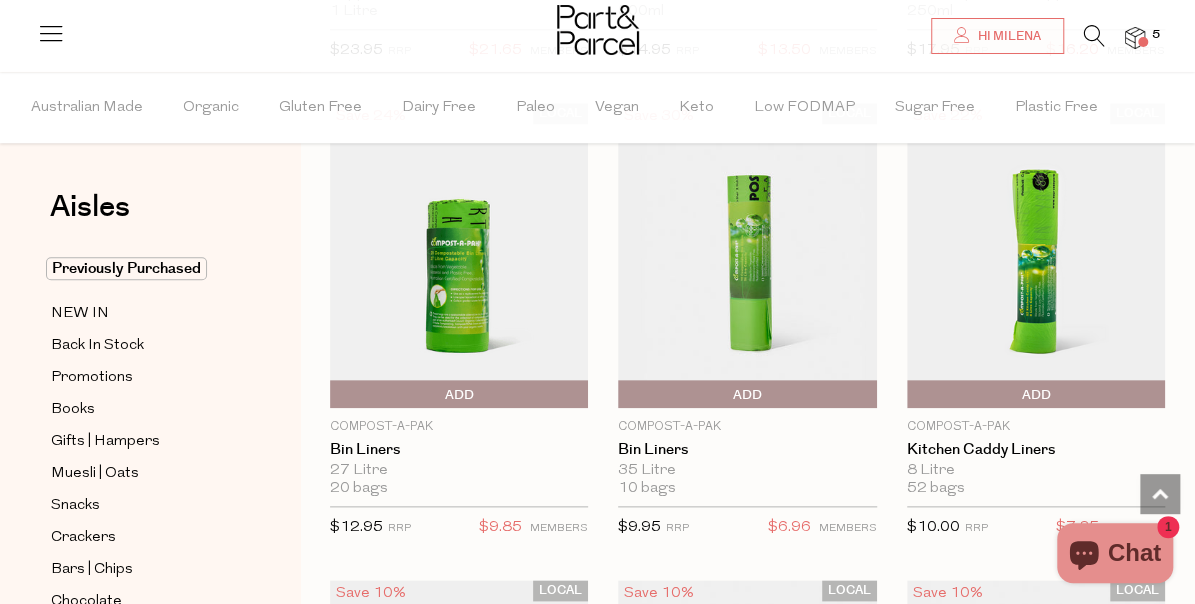 click on "Add To Parcel" at bounding box center [623, 395] 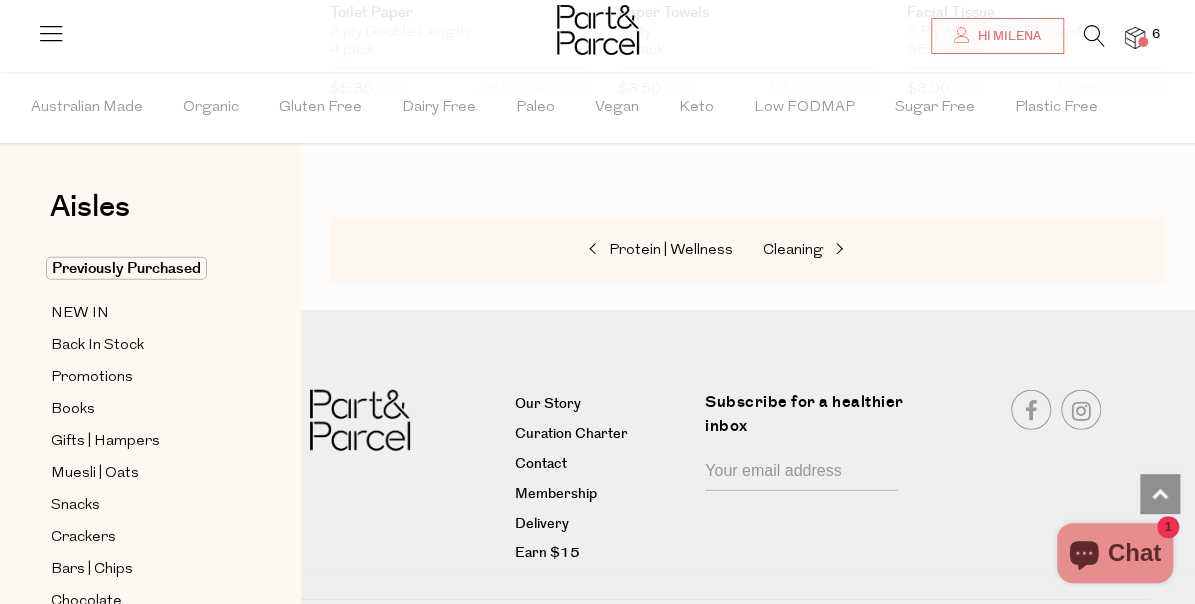scroll, scrollTop: 12791, scrollLeft: 0, axis: vertical 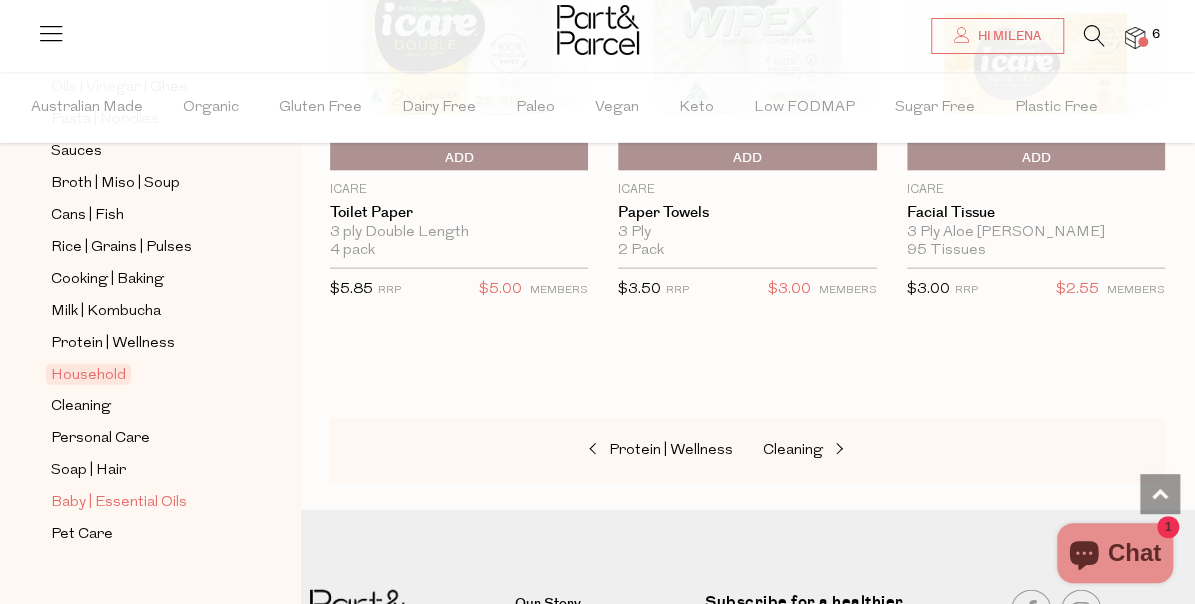 click on "Baby | Essential Oils" at bounding box center (119, 503) 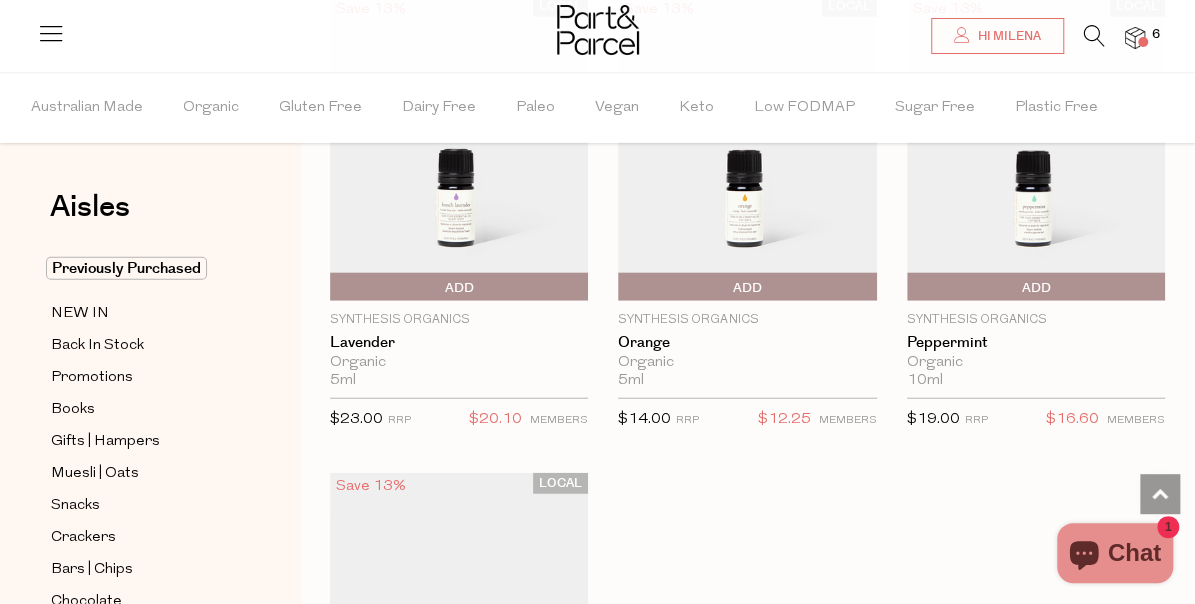 scroll, scrollTop: 2100, scrollLeft: 0, axis: vertical 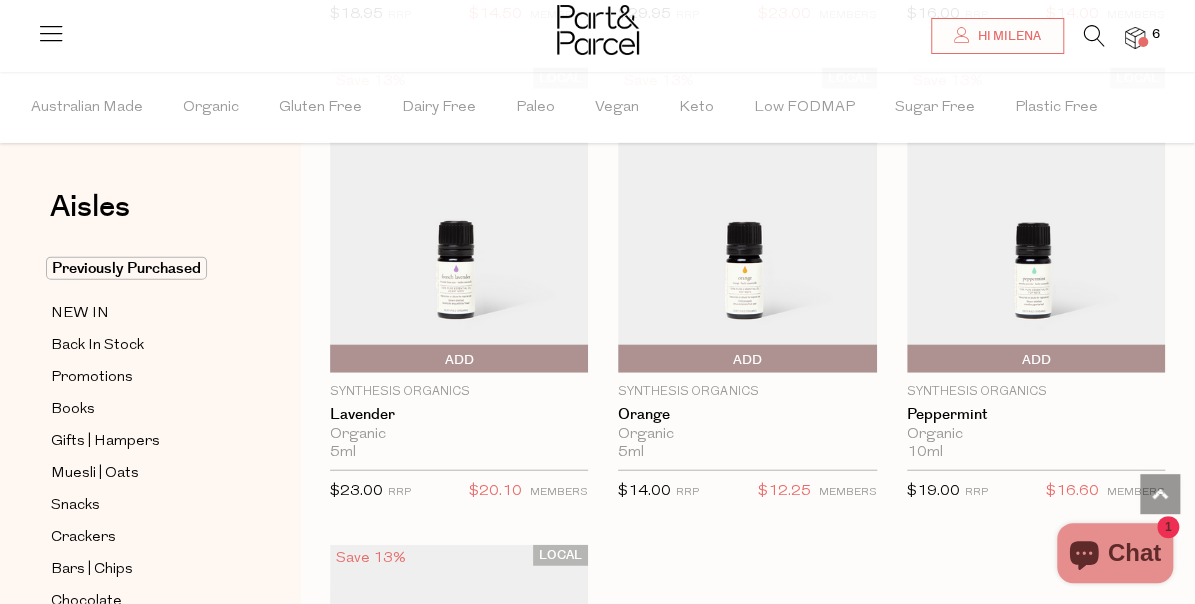click at bounding box center (1036, 220) 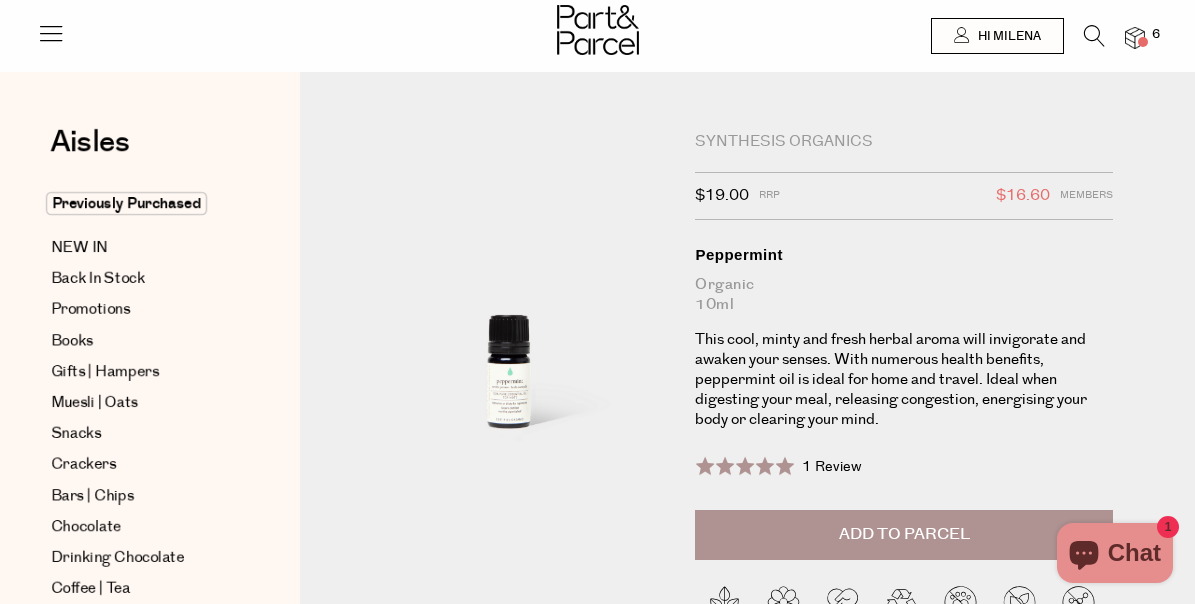 scroll, scrollTop: 0, scrollLeft: 0, axis: both 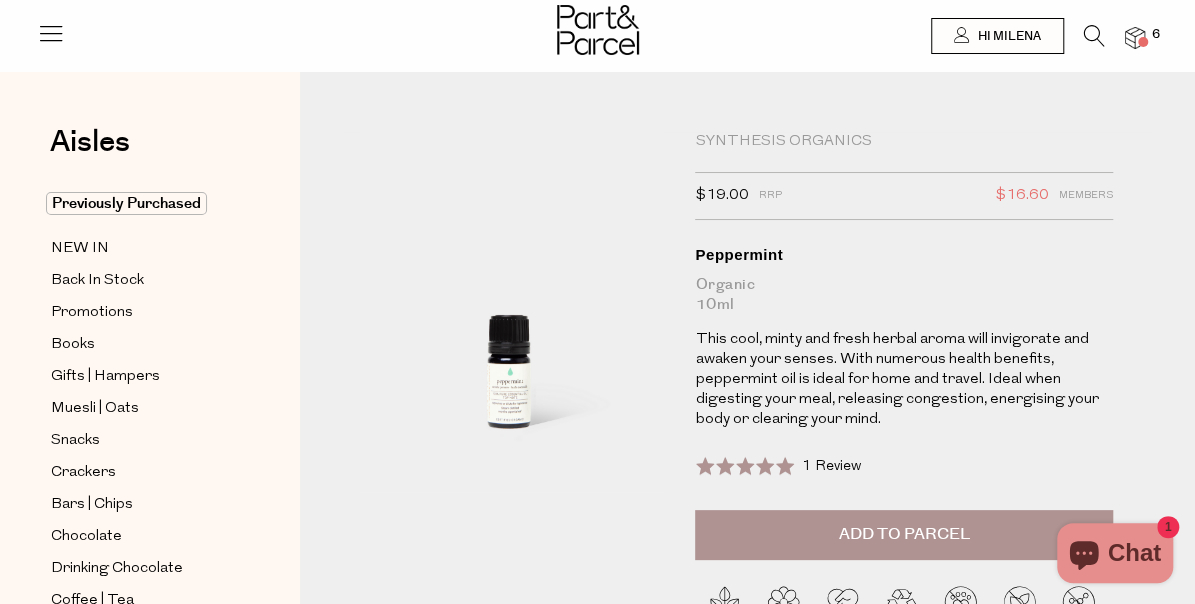 click on "Add to Parcel" at bounding box center [904, 534] 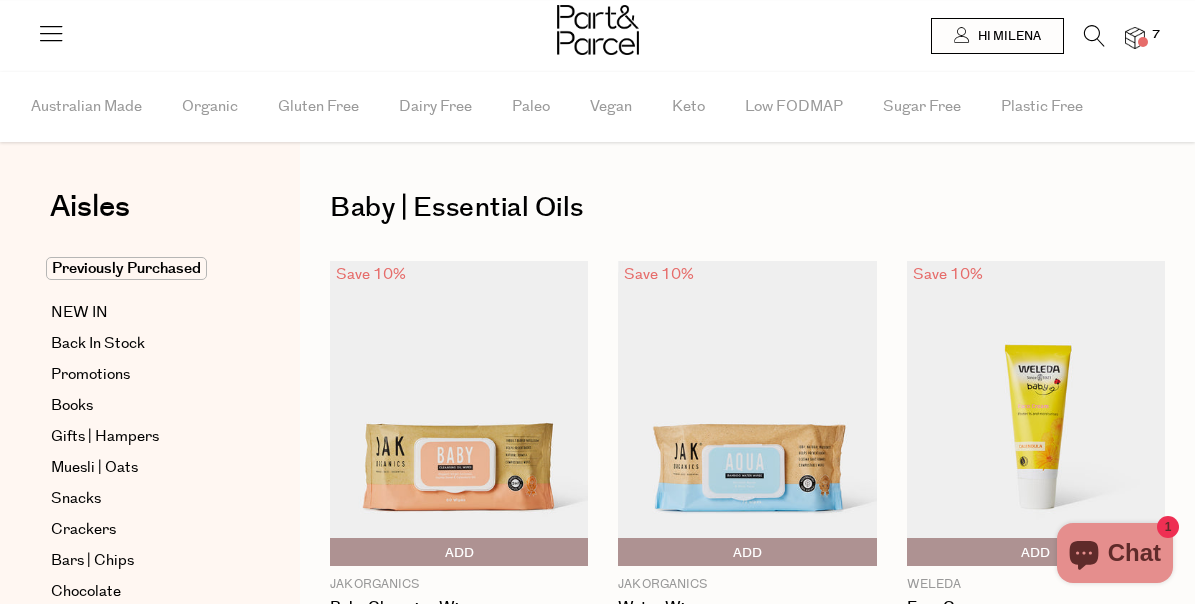 scroll, scrollTop: 0, scrollLeft: 0, axis: both 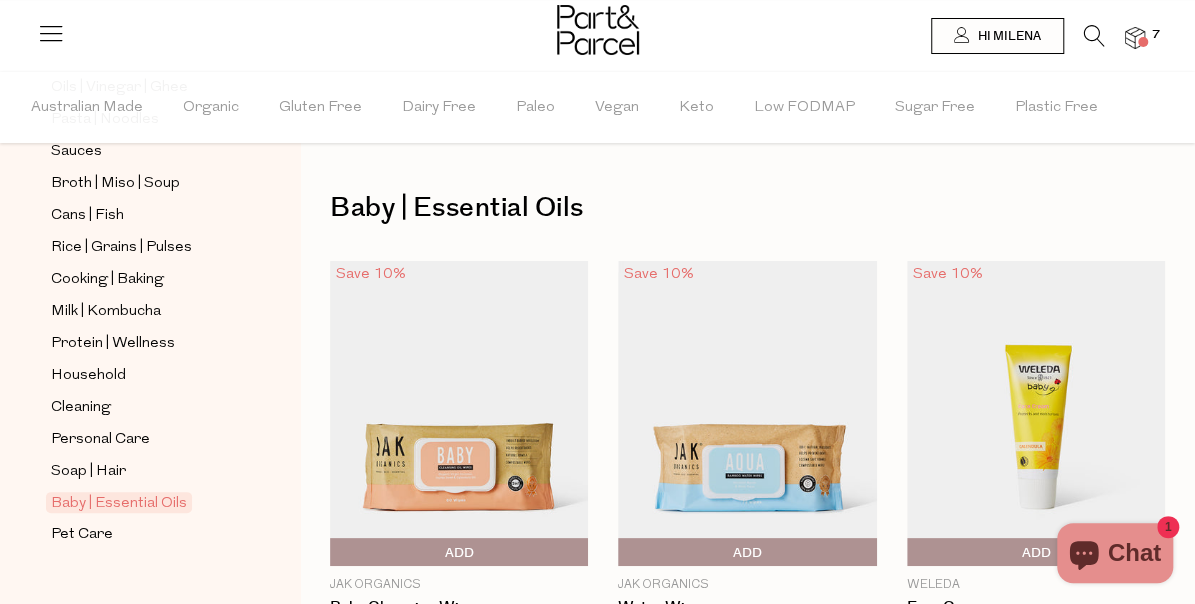 click at bounding box center [1143, 42] 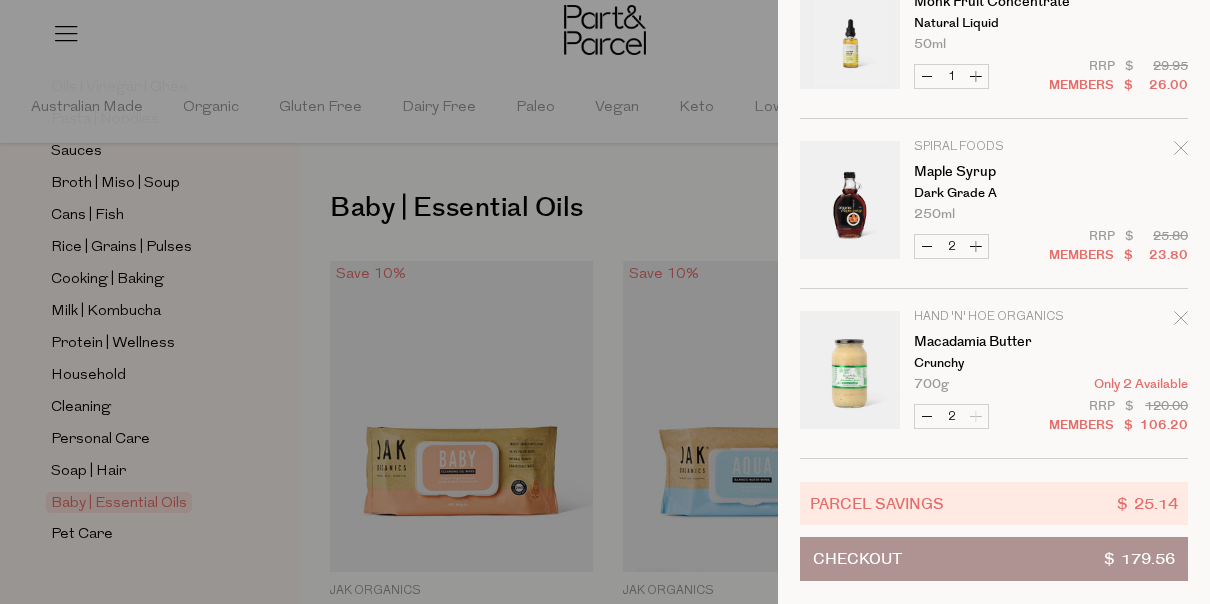 scroll, scrollTop: 454, scrollLeft: 0, axis: vertical 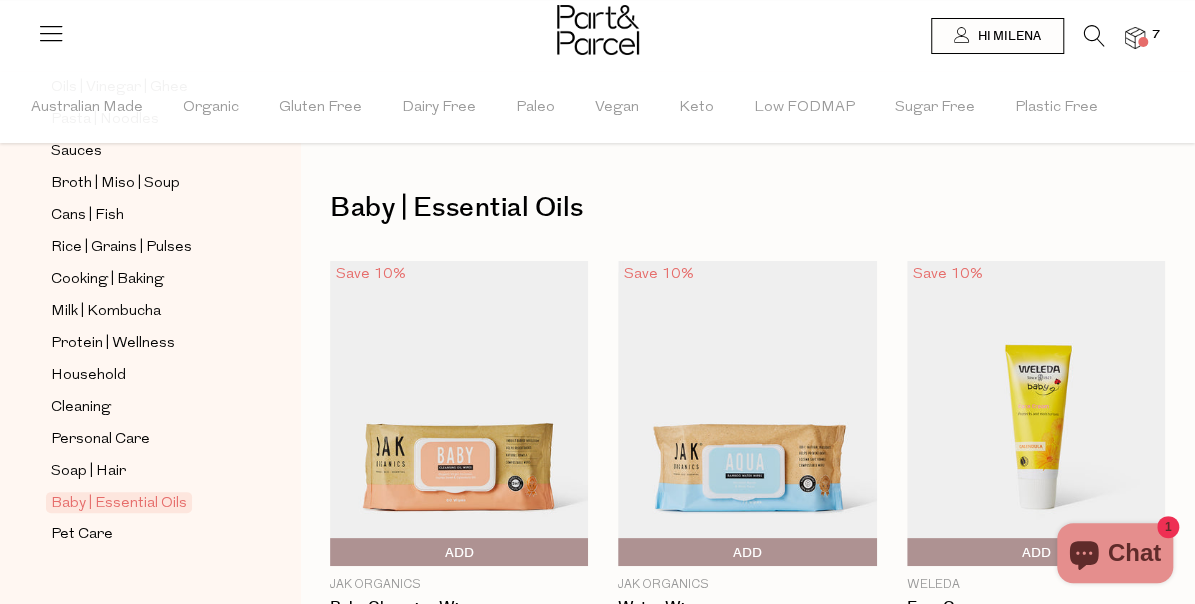 click at bounding box center [1084, 40] 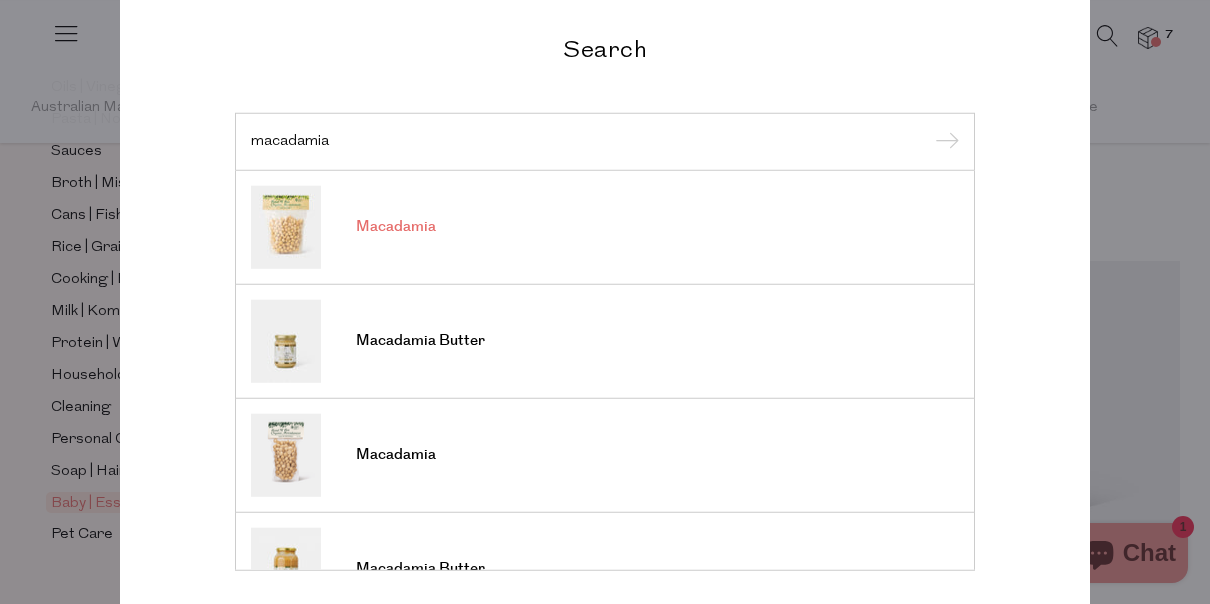 type on "macadamia" 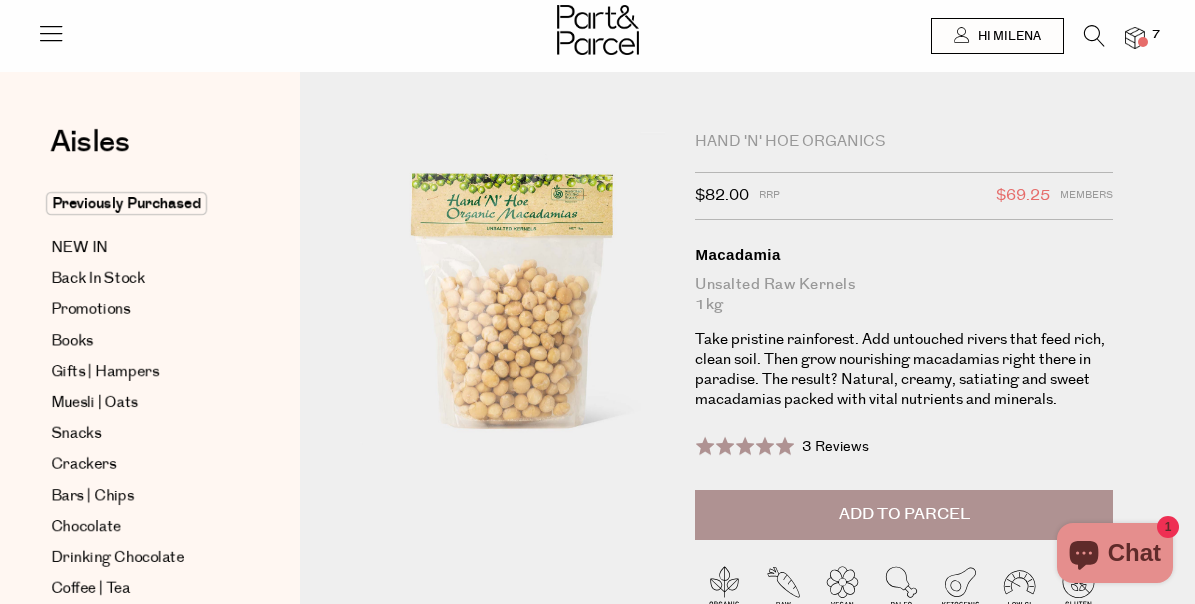 scroll, scrollTop: 0, scrollLeft: 0, axis: both 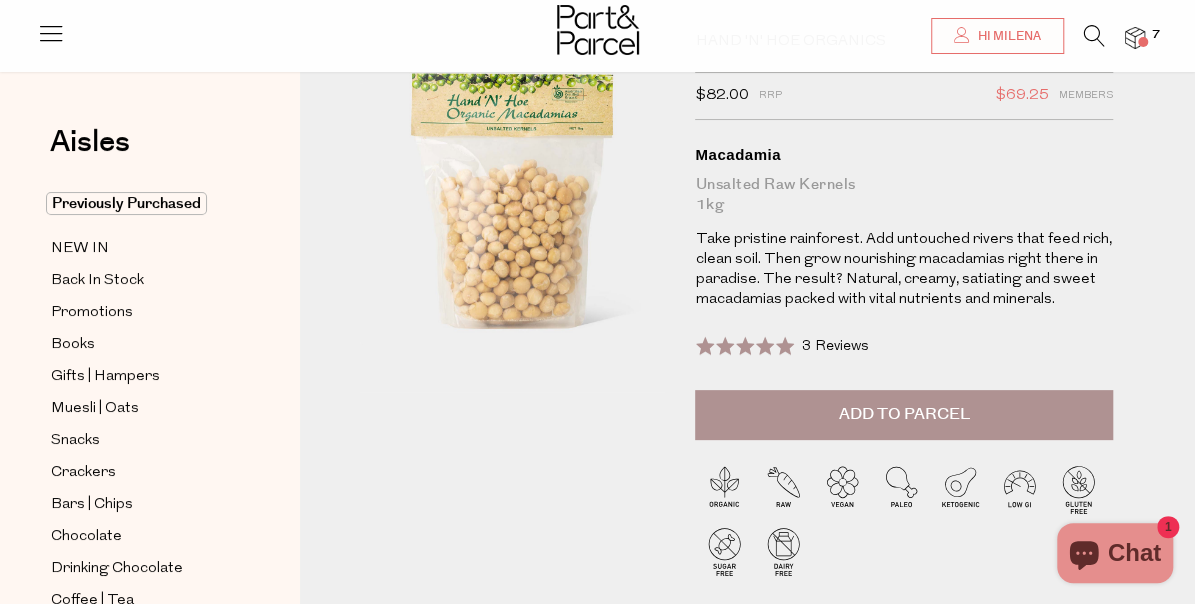 click on "Add to Parcel" at bounding box center (904, 415) 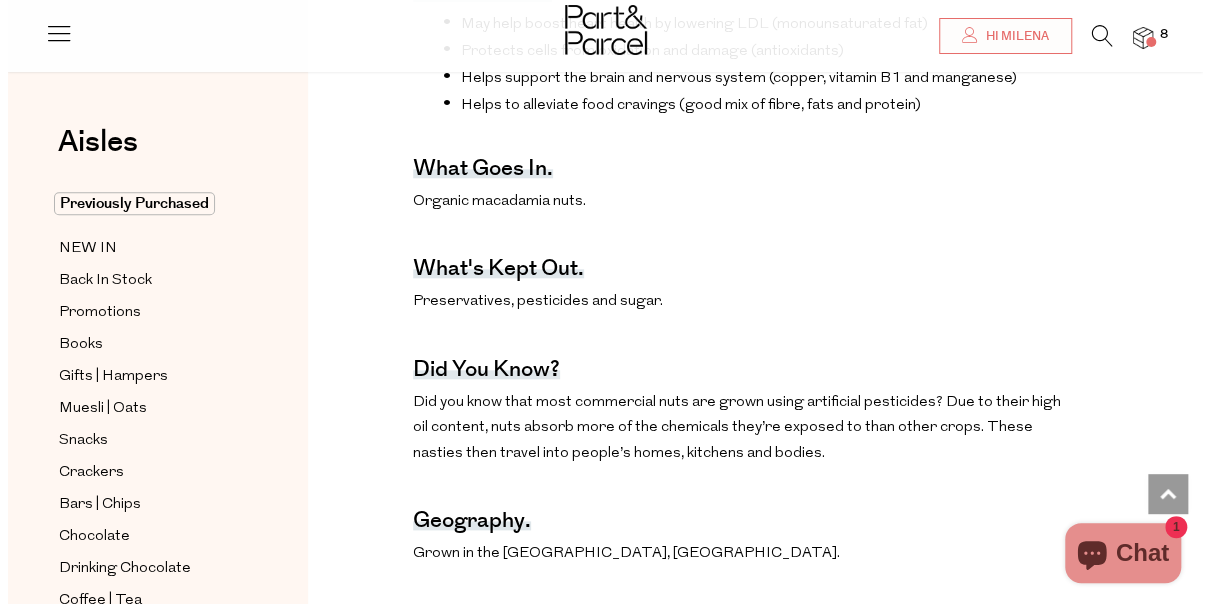 scroll, scrollTop: 700, scrollLeft: 0, axis: vertical 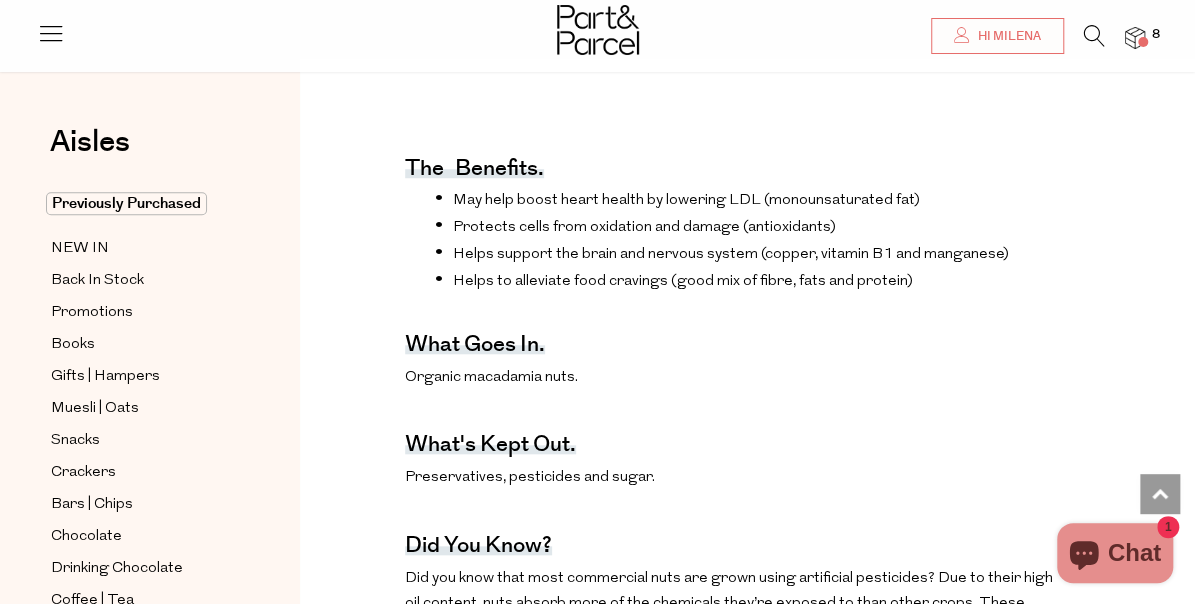 click on "8" at bounding box center [1125, 38] 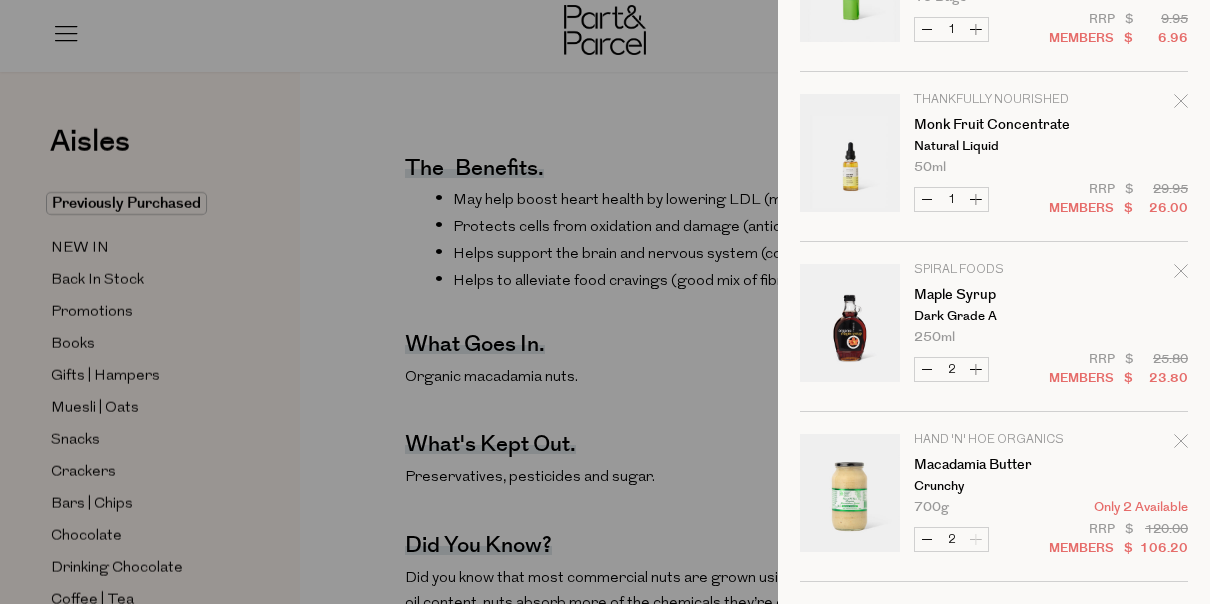 scroll, scrollTop: 500, scrollLeft: 0, axis: vertical 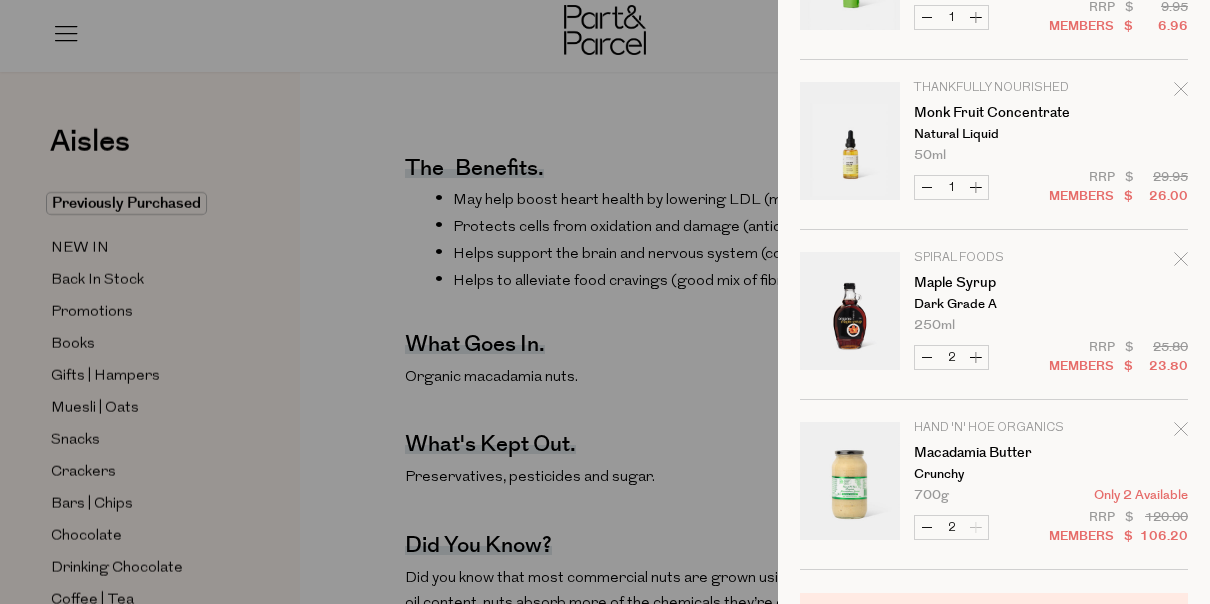 click on "Decrease Maple Syrup" at bounding box center (927, 357) 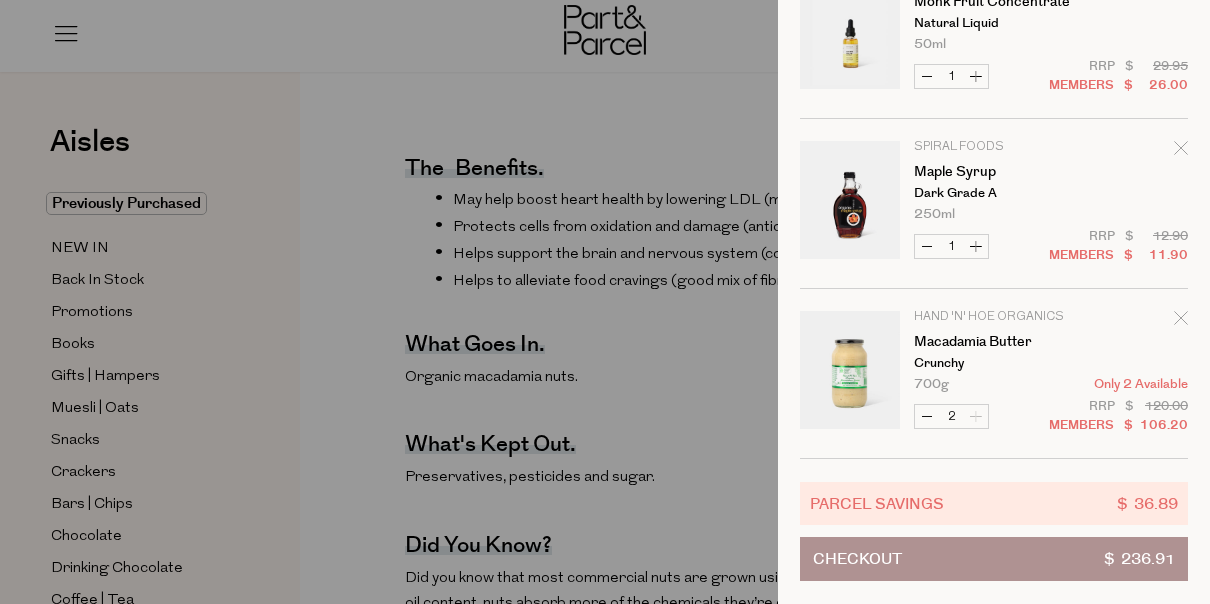 scroll, scrollTop: 624, scrollLeft: 0, axis: vertical 